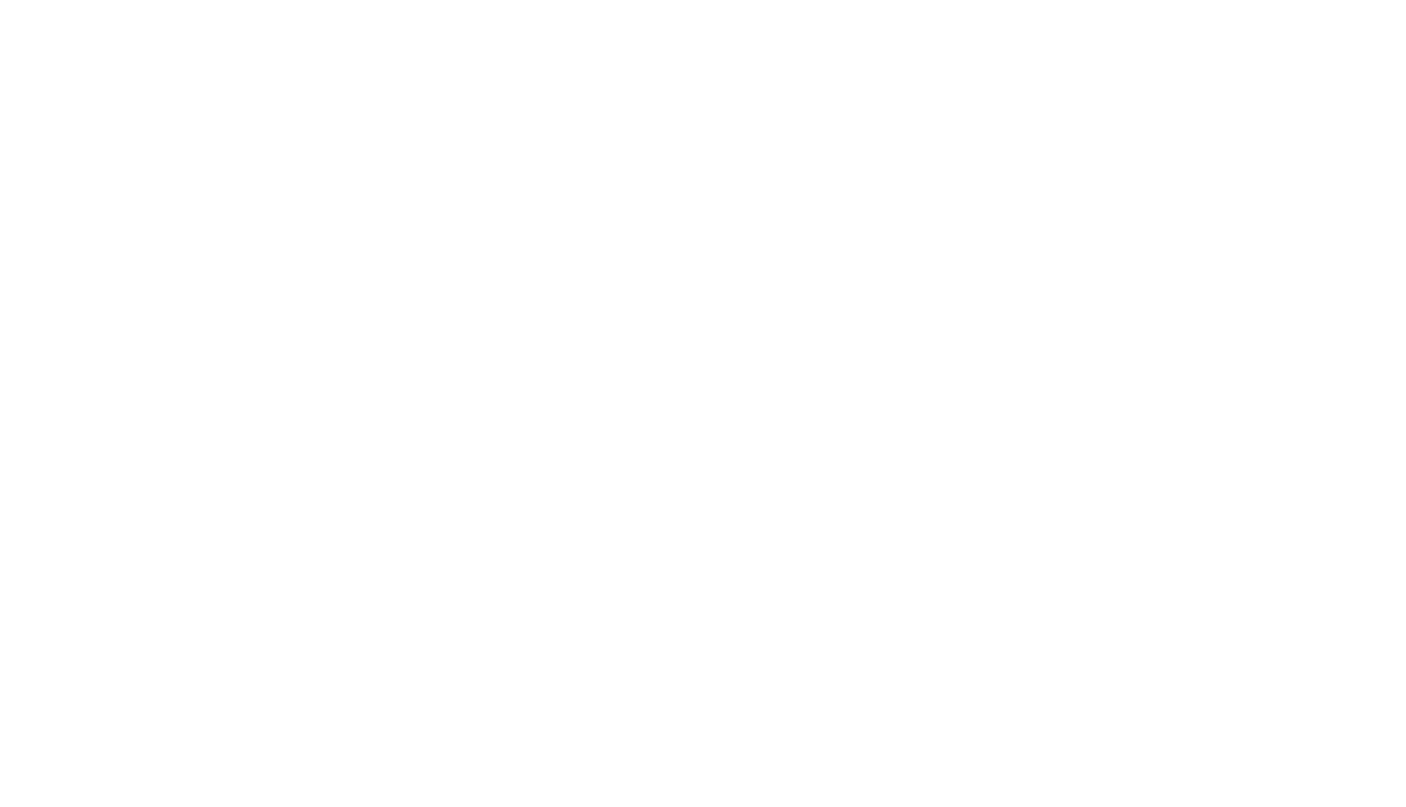 scroll, scrollTop: 0, scrollLeft: 0, axis: both 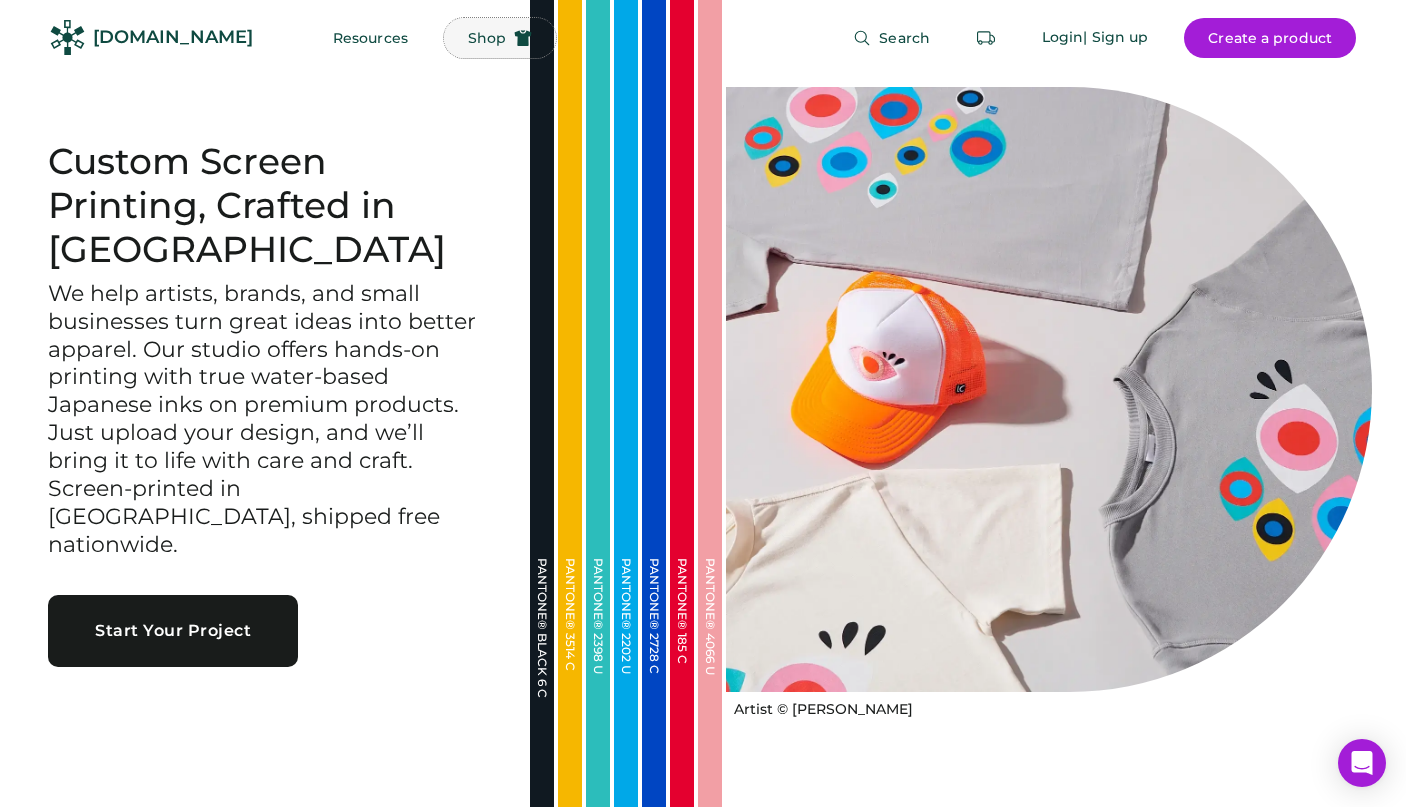 click on "Shop" at bounding box center (487, 38) 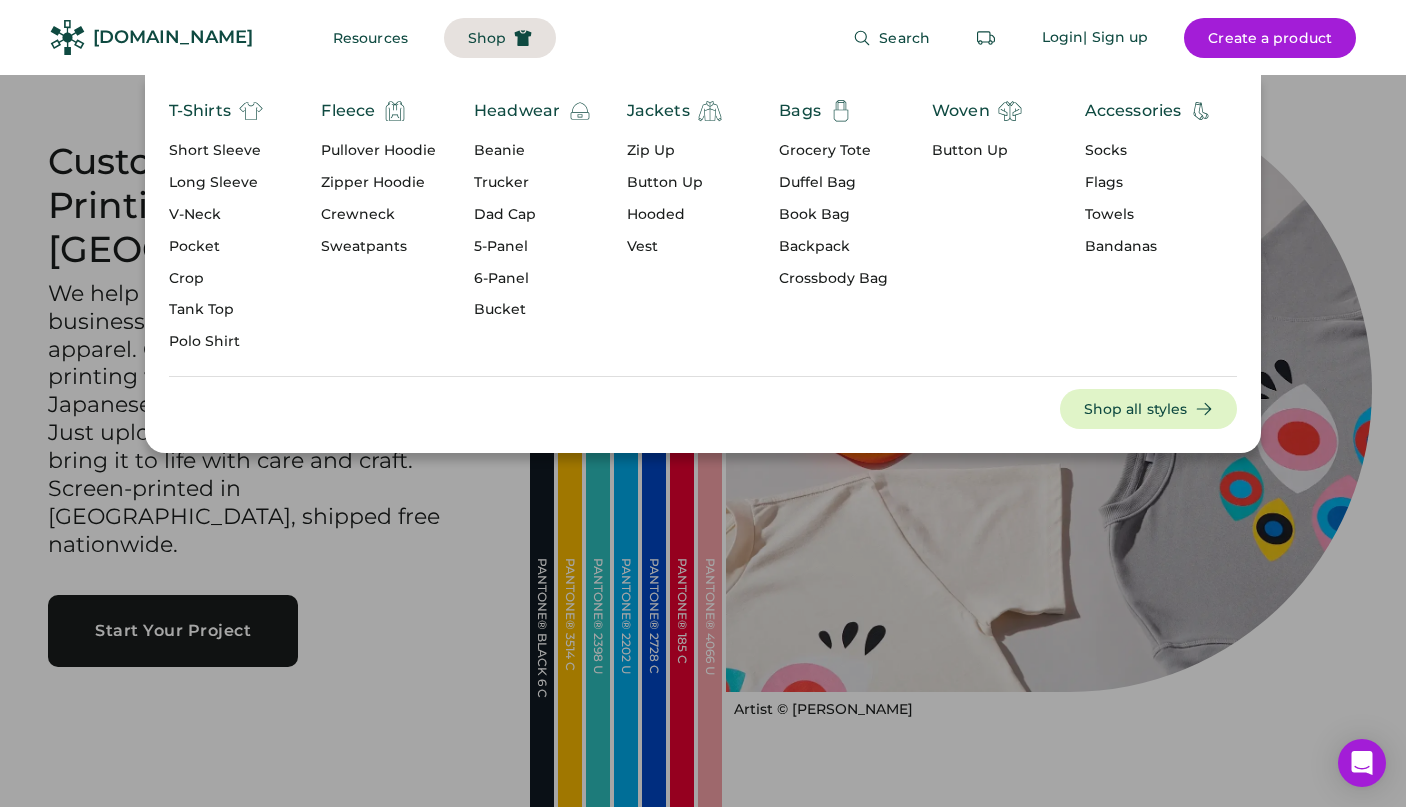 click on "Short Sleeve" at bounding box center (216, 151) 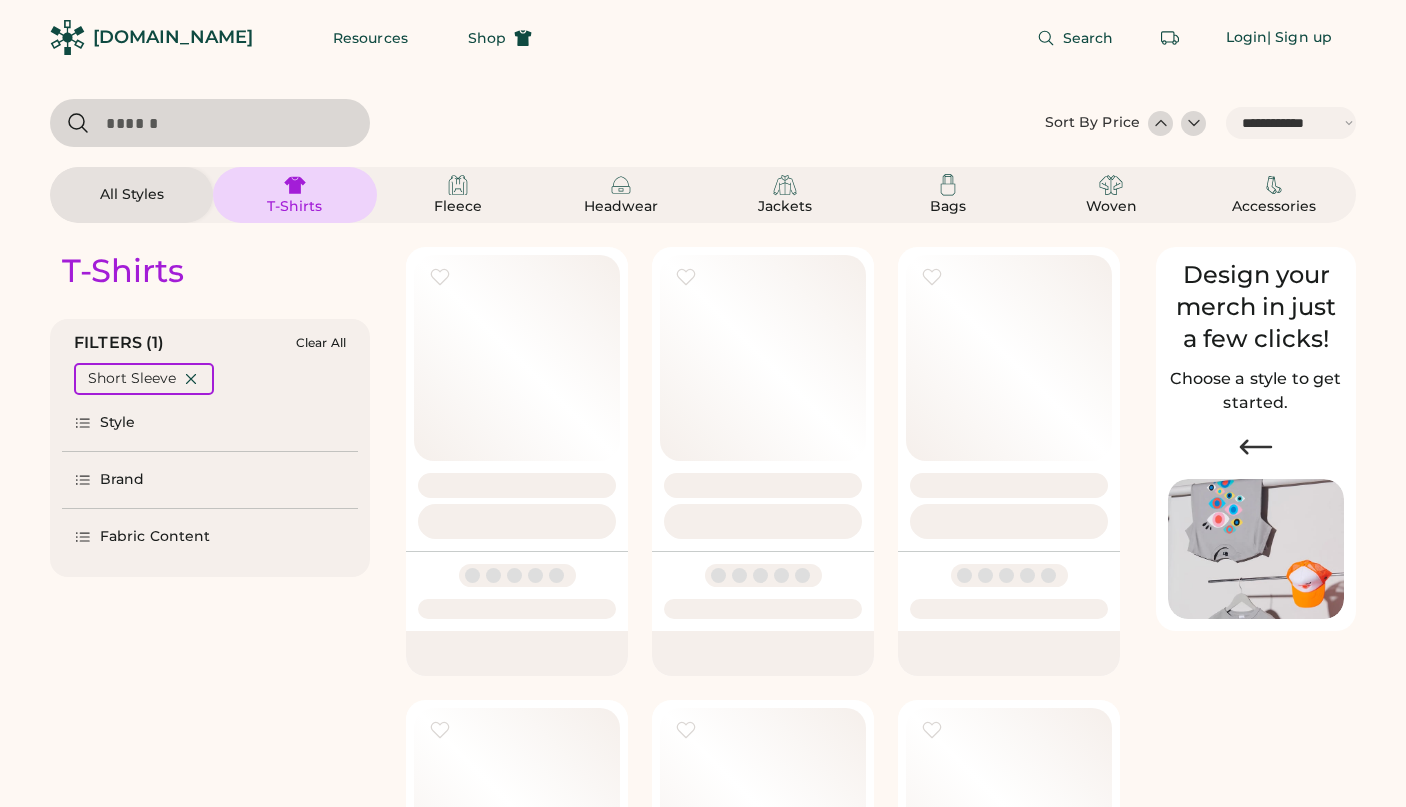 select on "*****" 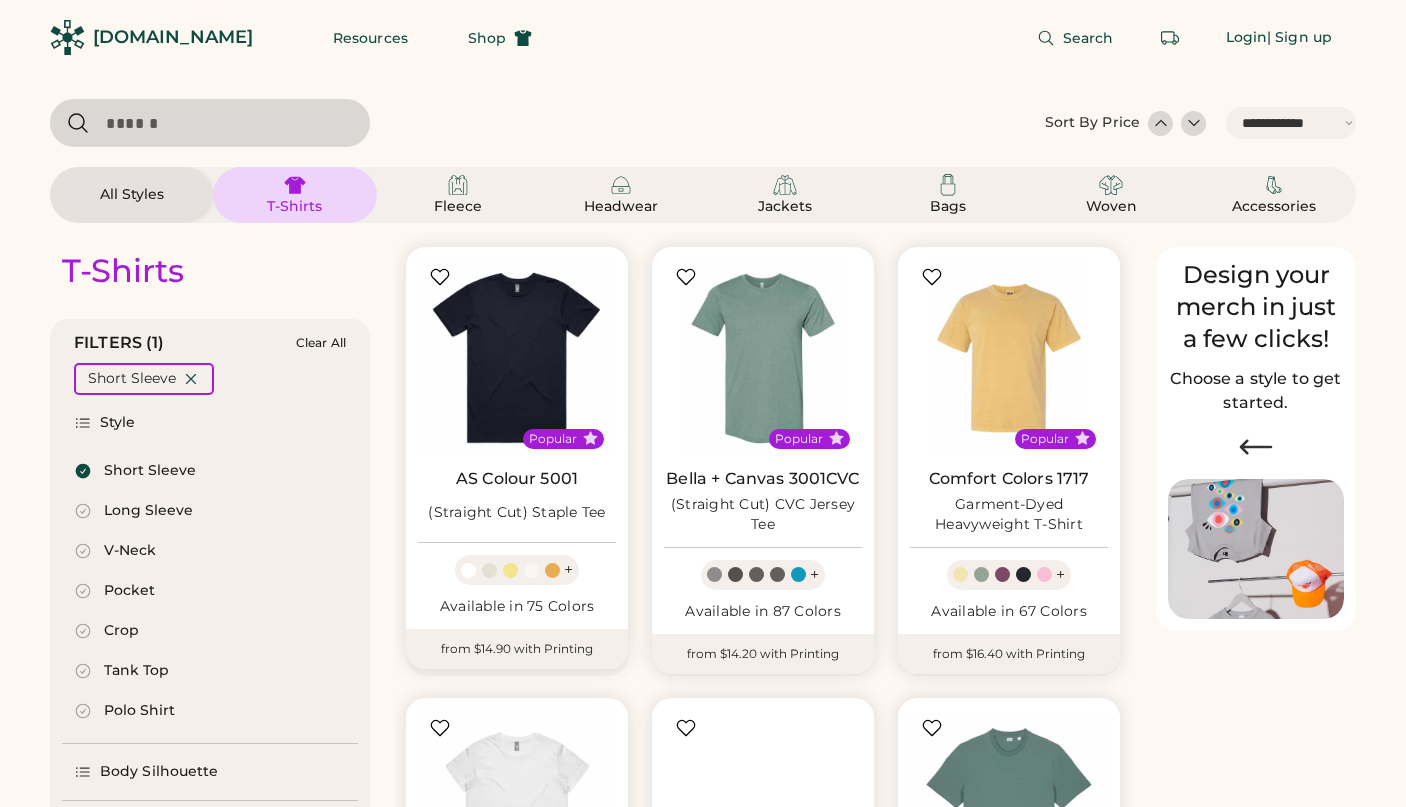 scroll, scrollTop: 0, scrollLeft: 0, axis: both 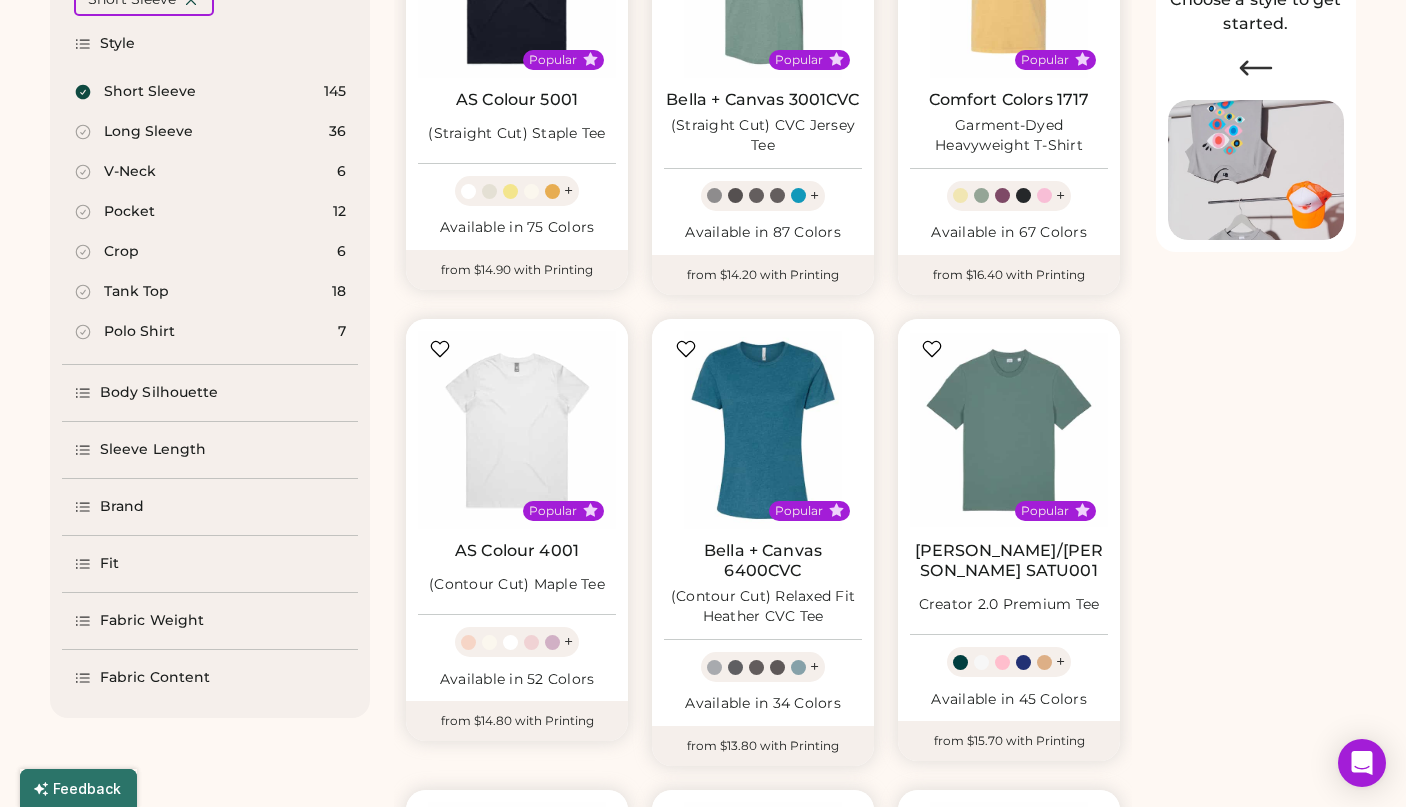 click on "Body Silhouette" at bounding box center (159, 393) 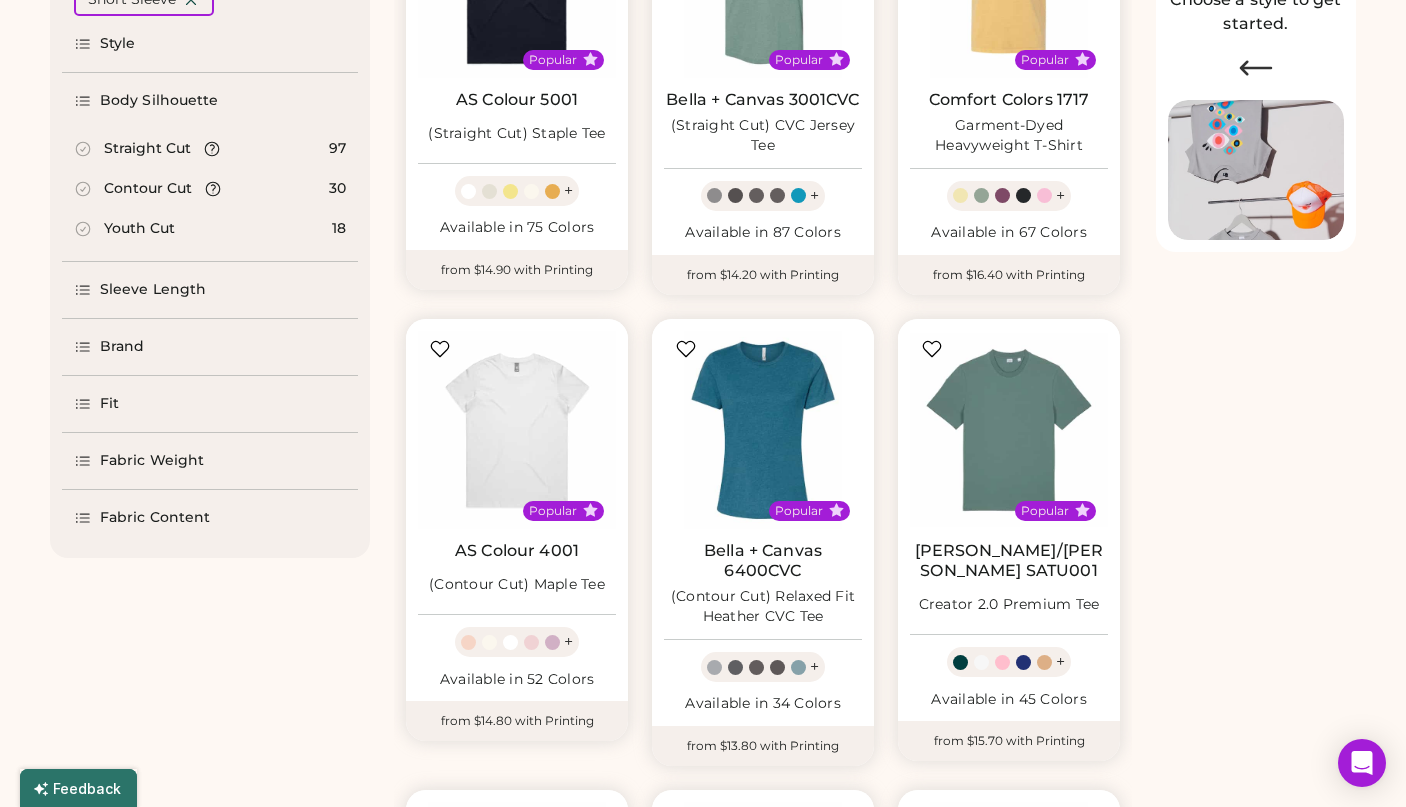 click on "Sleeve Length" at bounding box center [153, 290] 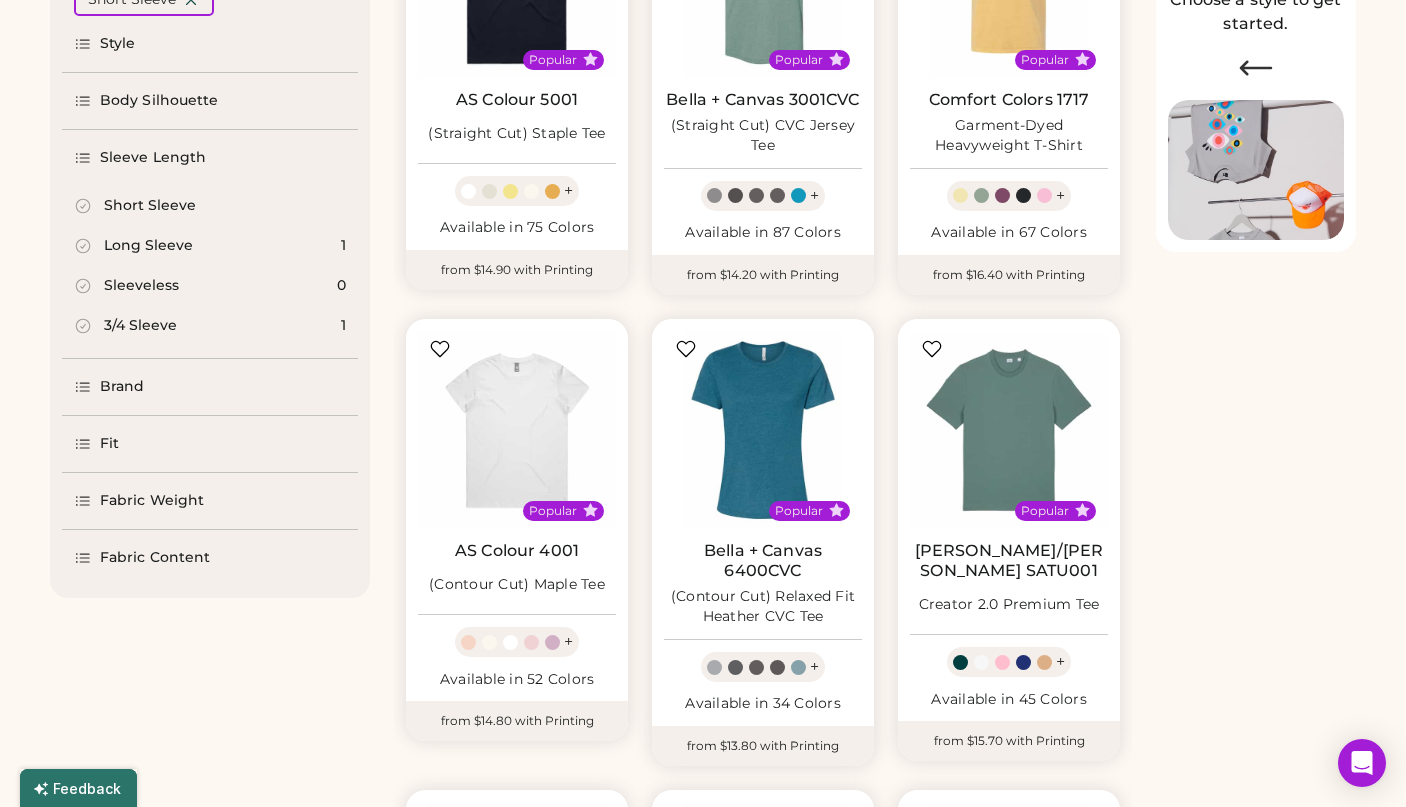 click on "Brand" at bounding box center [210, 387] 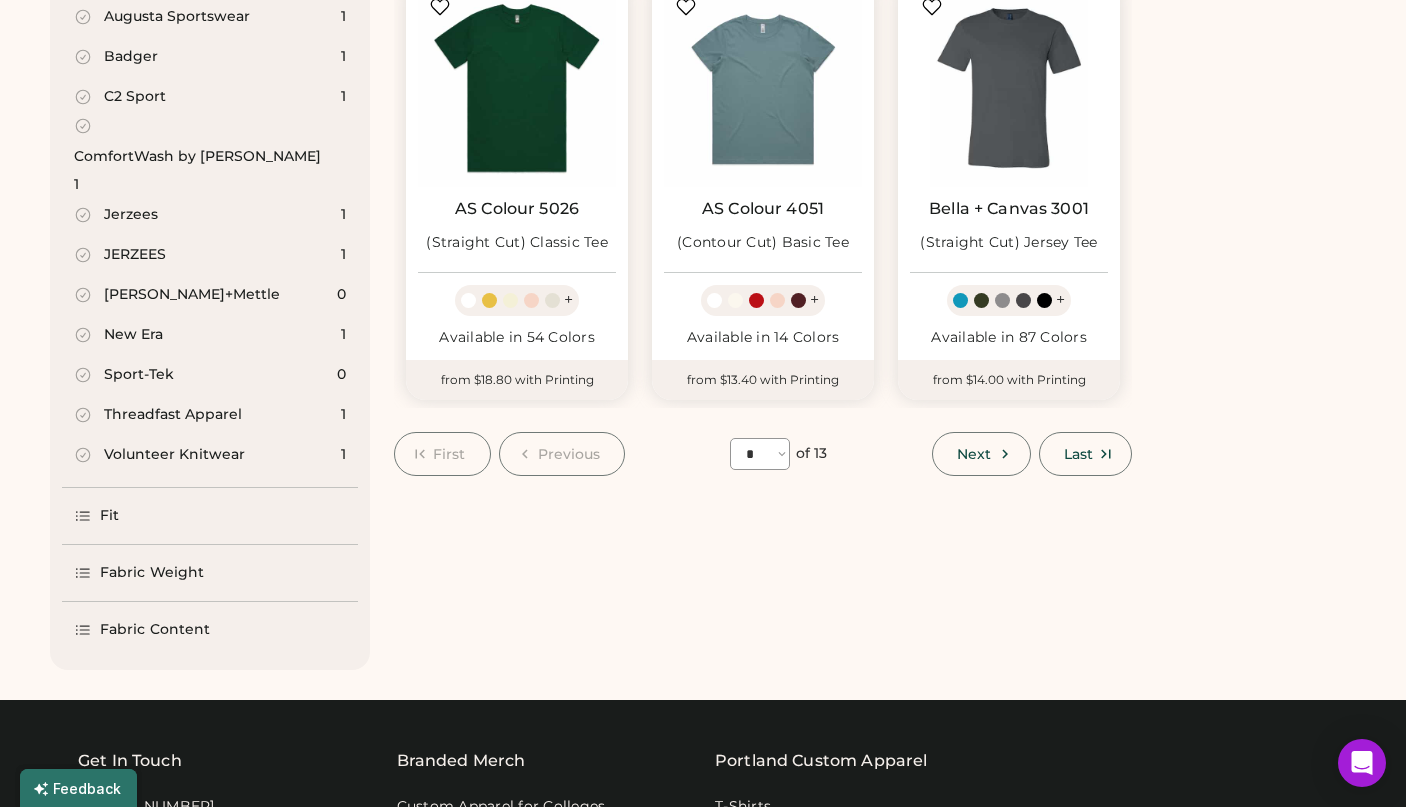 click on "Fit" at bounding box center (109, 516) 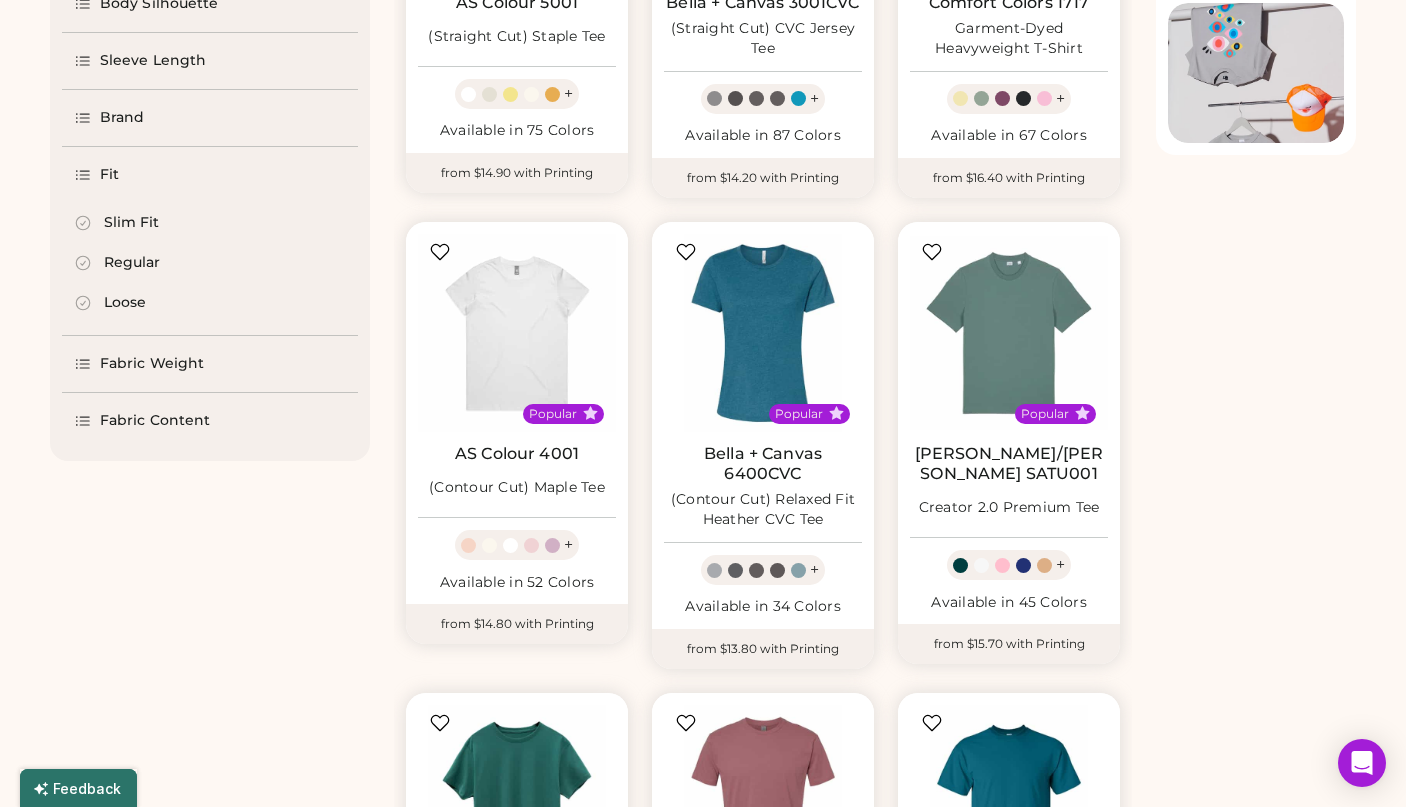 scroll, scrollTop: 481, scrollLeft: 0, axis: vertical 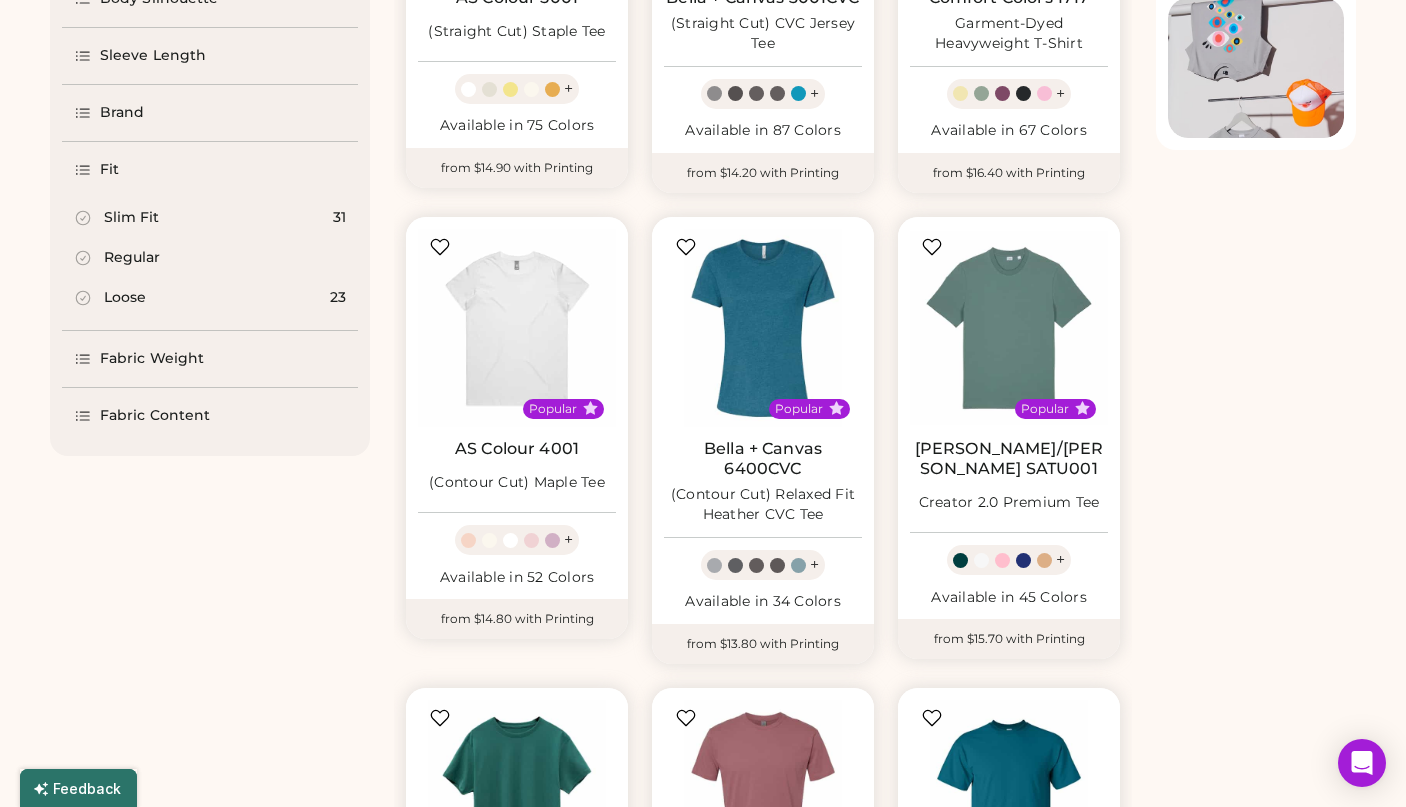 click on "Fabric Weight" at bounding box center (152, 359) 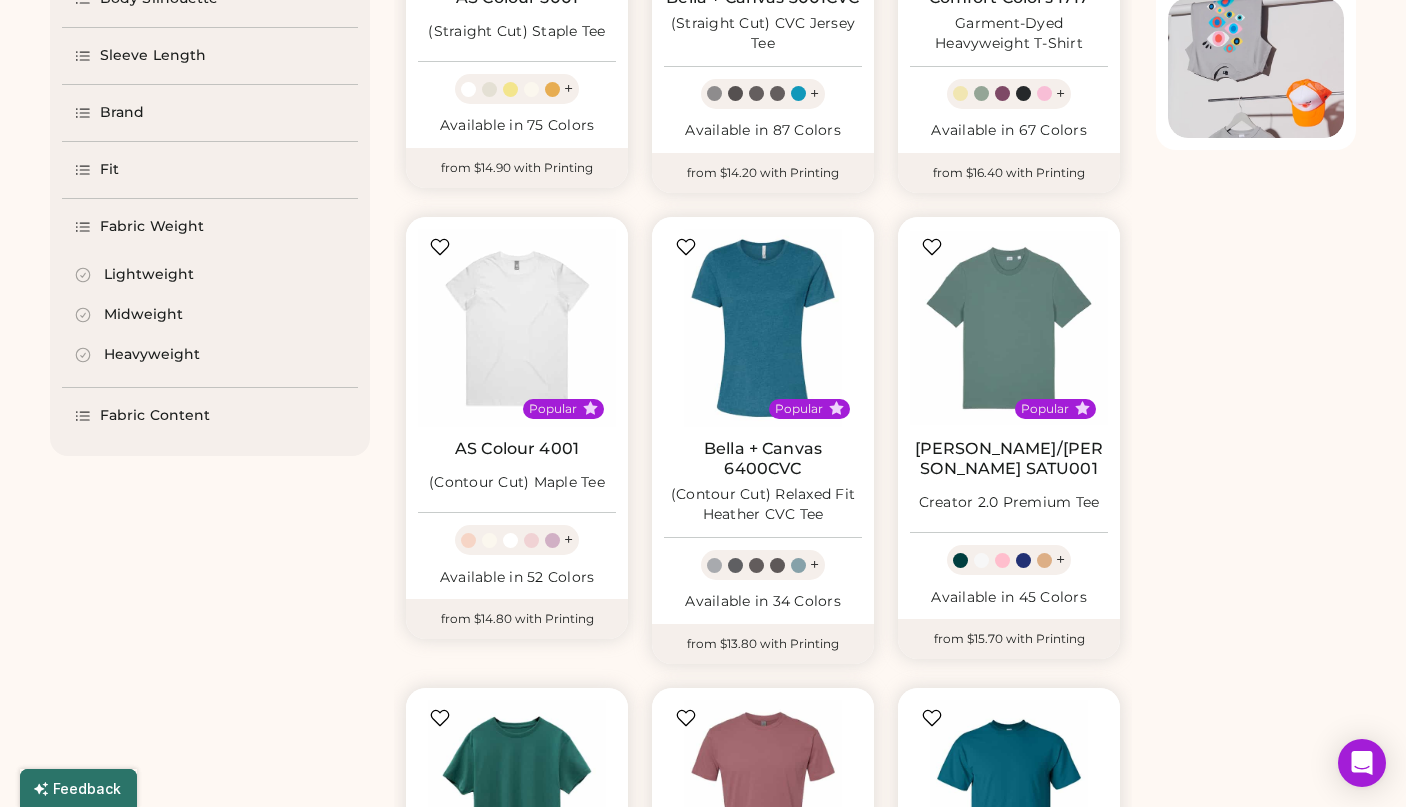 scroll, scrollTop: 491, scrollLeft: 0, axis: vertical 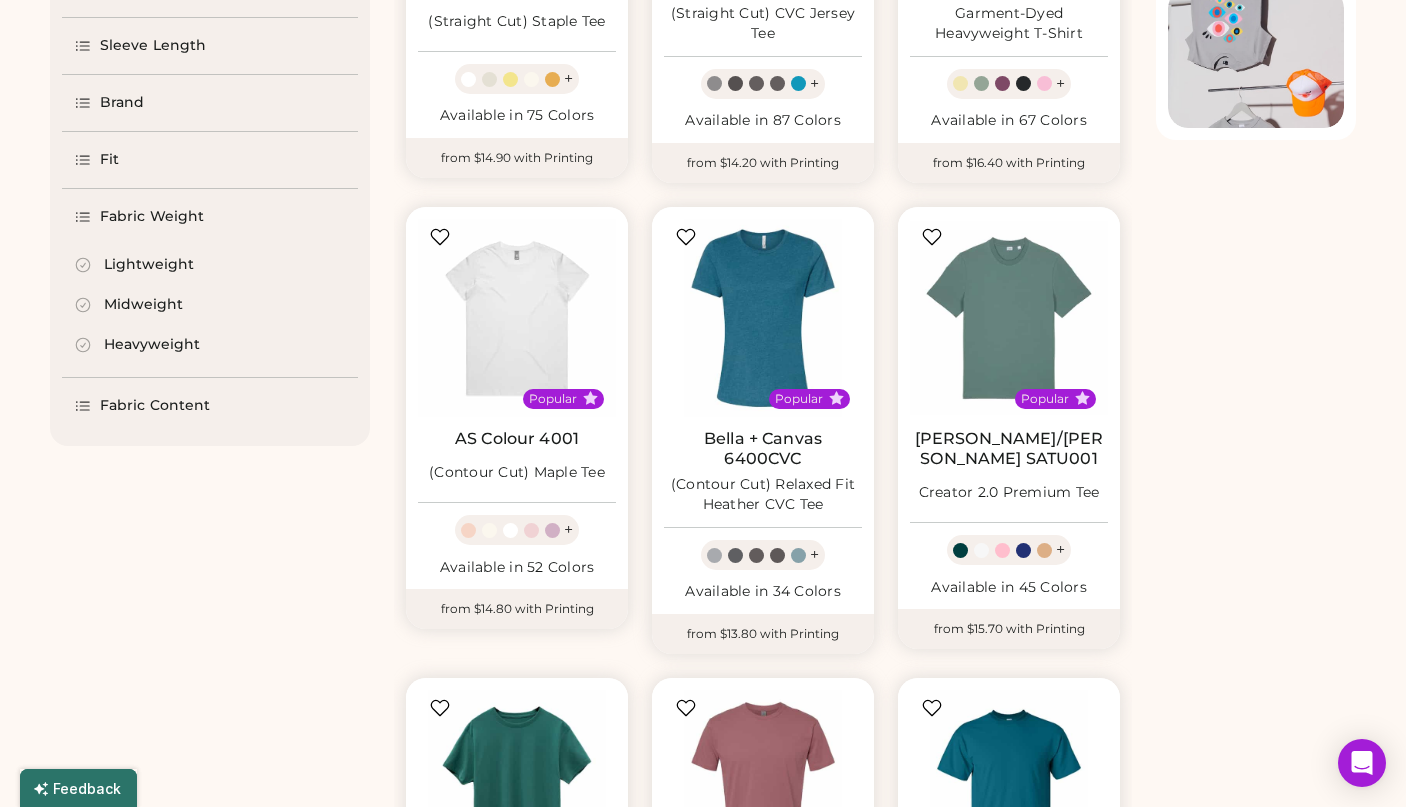 click on "Fabric Content" at bounding box center (155, 406) 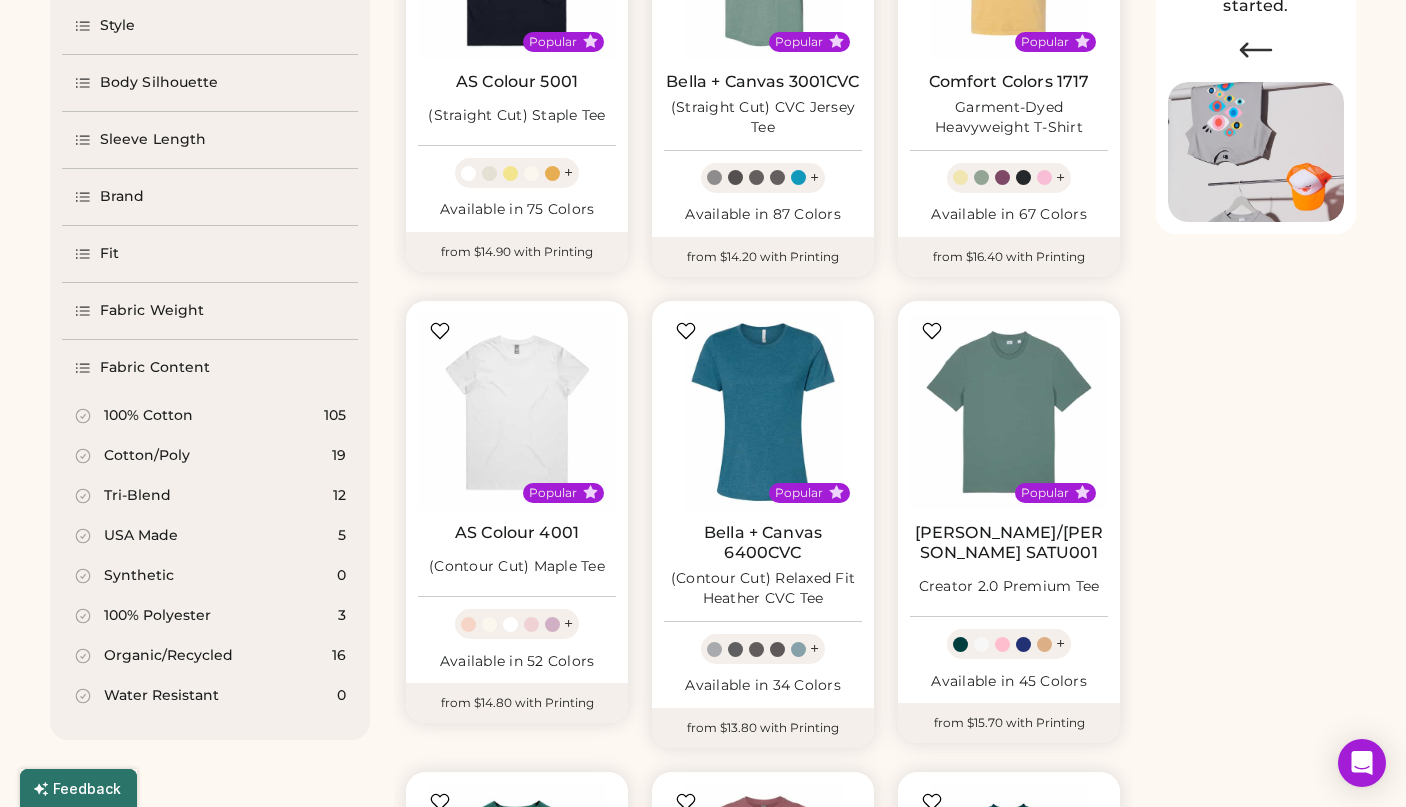 scroll, scrollTop: 0, scrollLeft: 0, axis: both 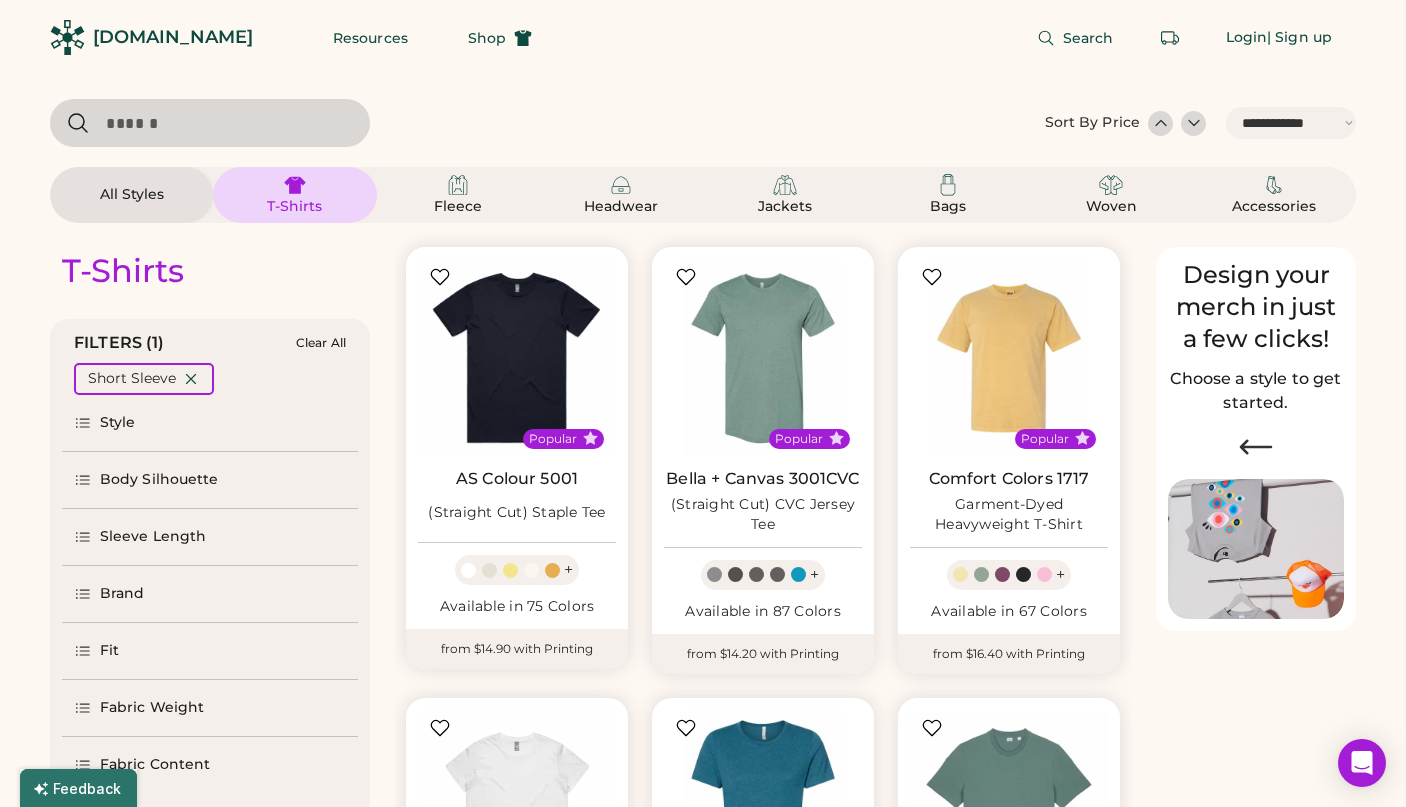 click at bounding box center (210, 123) 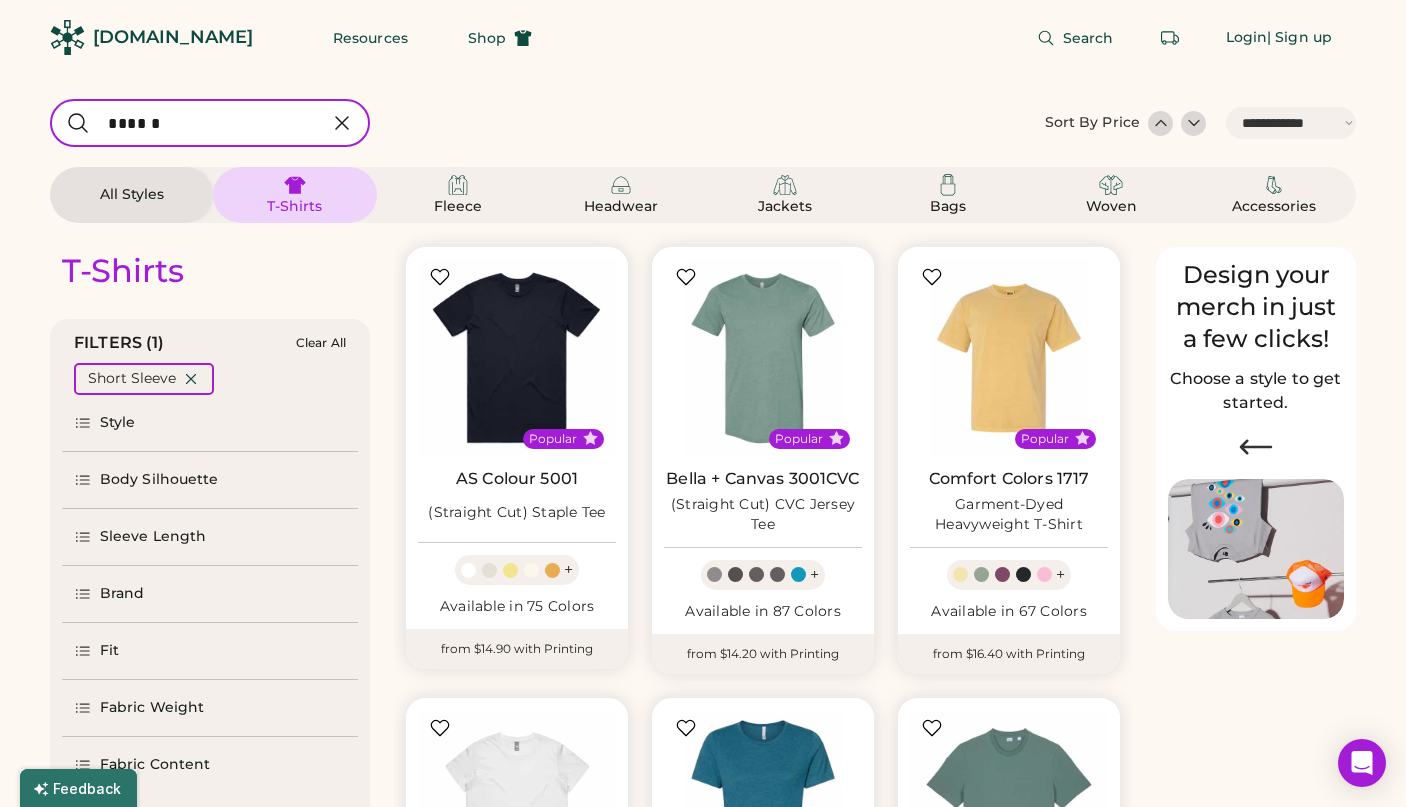 type on "******" 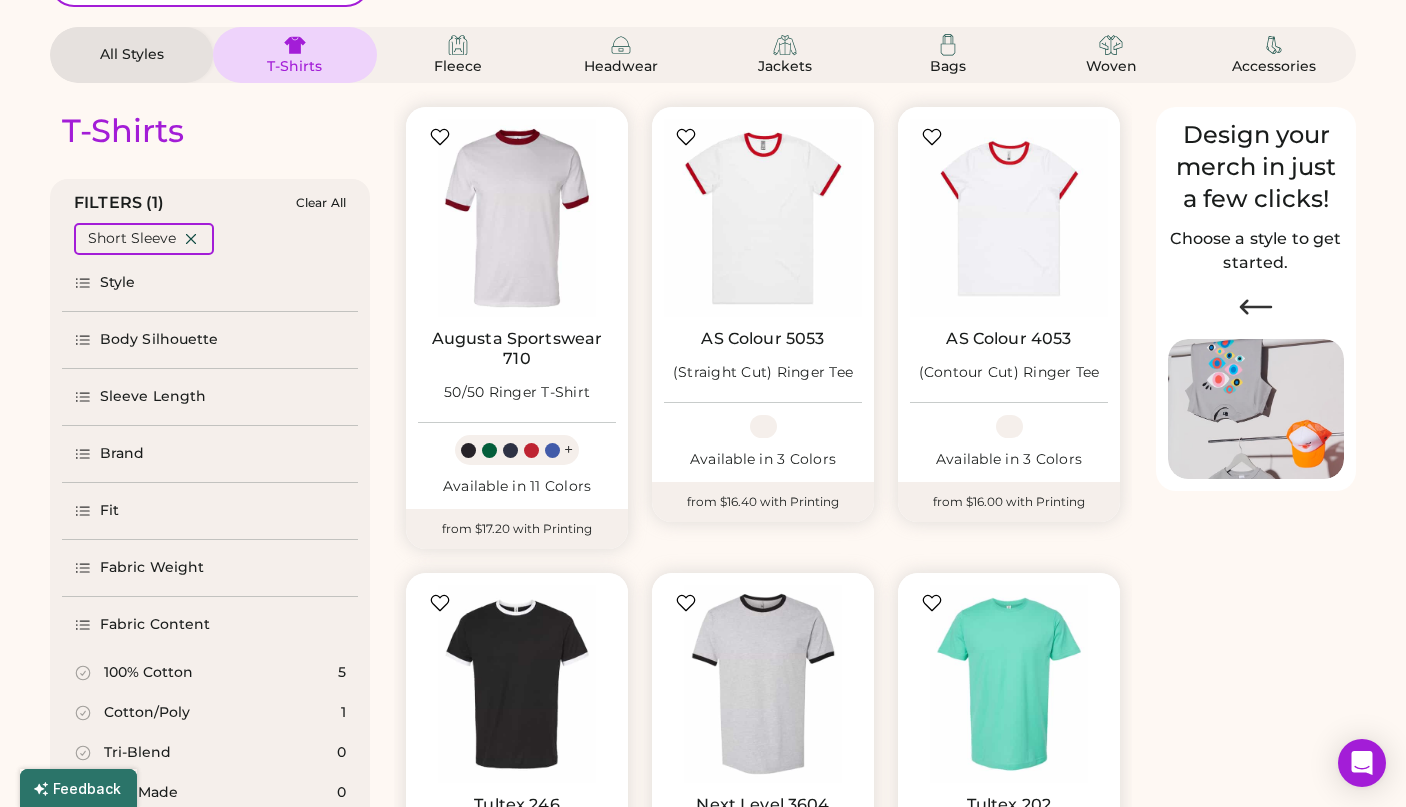 scroll, scrollTop: 134, scrollLeft: 0, axis: vertical 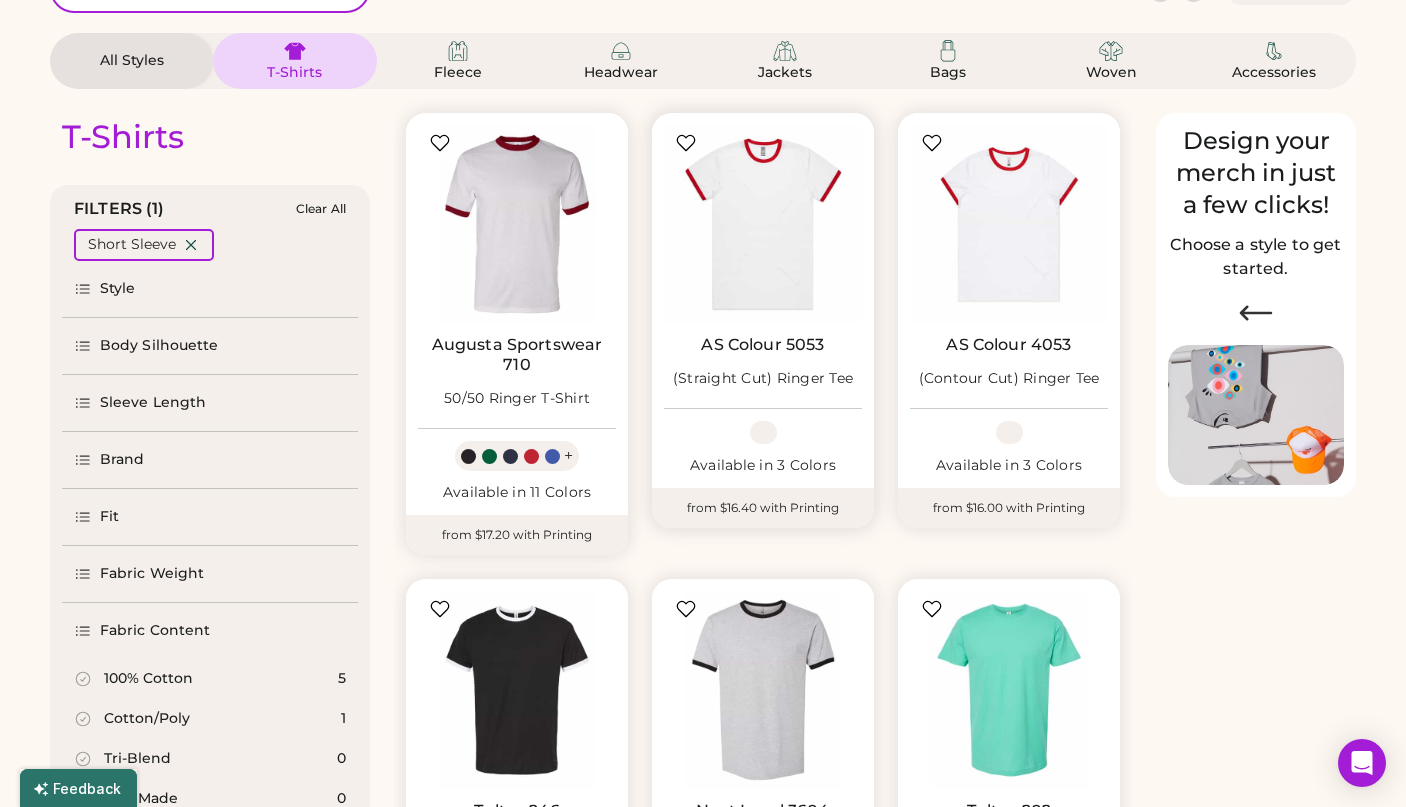 click on "AS Colour 5053" at bounding box center [762, 345] 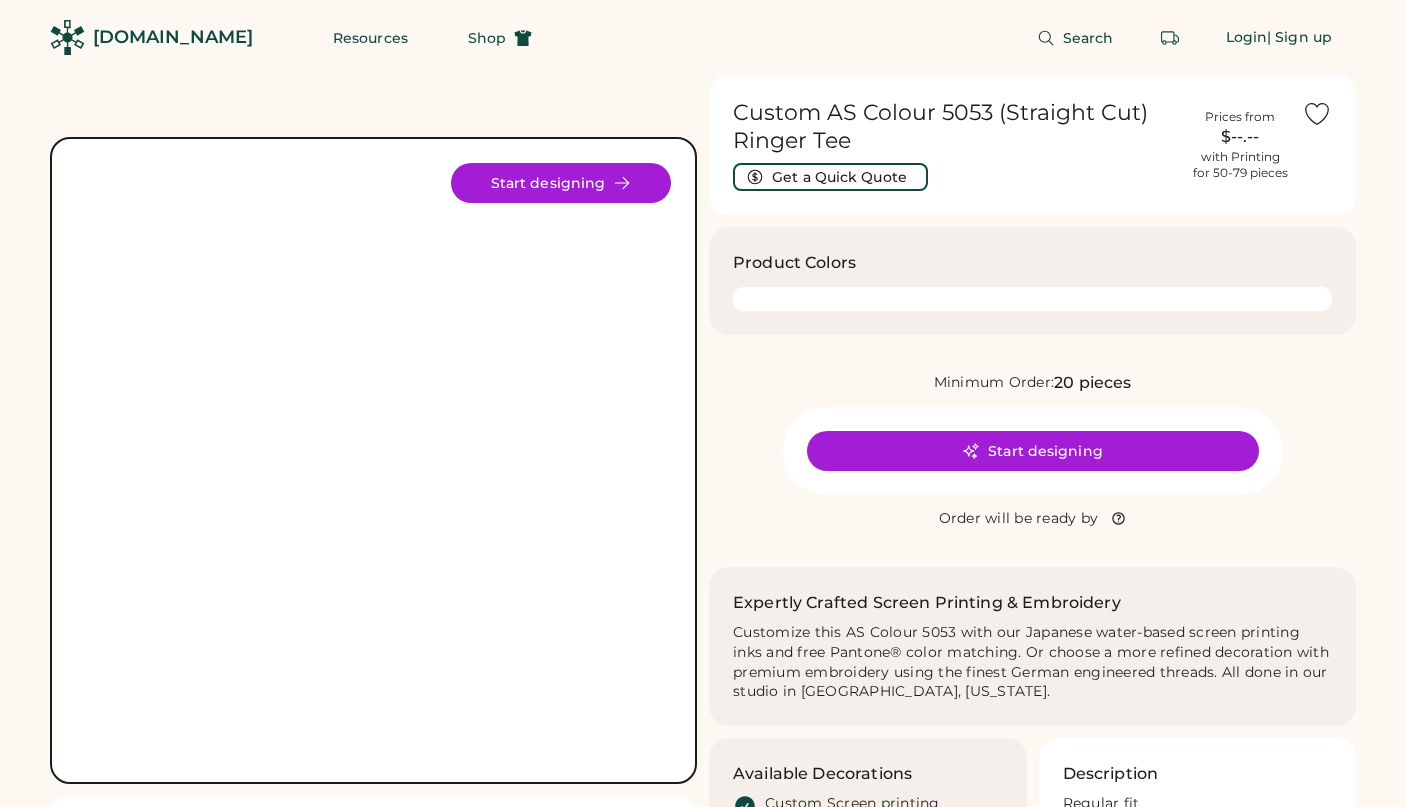 scroll, scrollTop: 0, scrollLeft: 0, axis: both 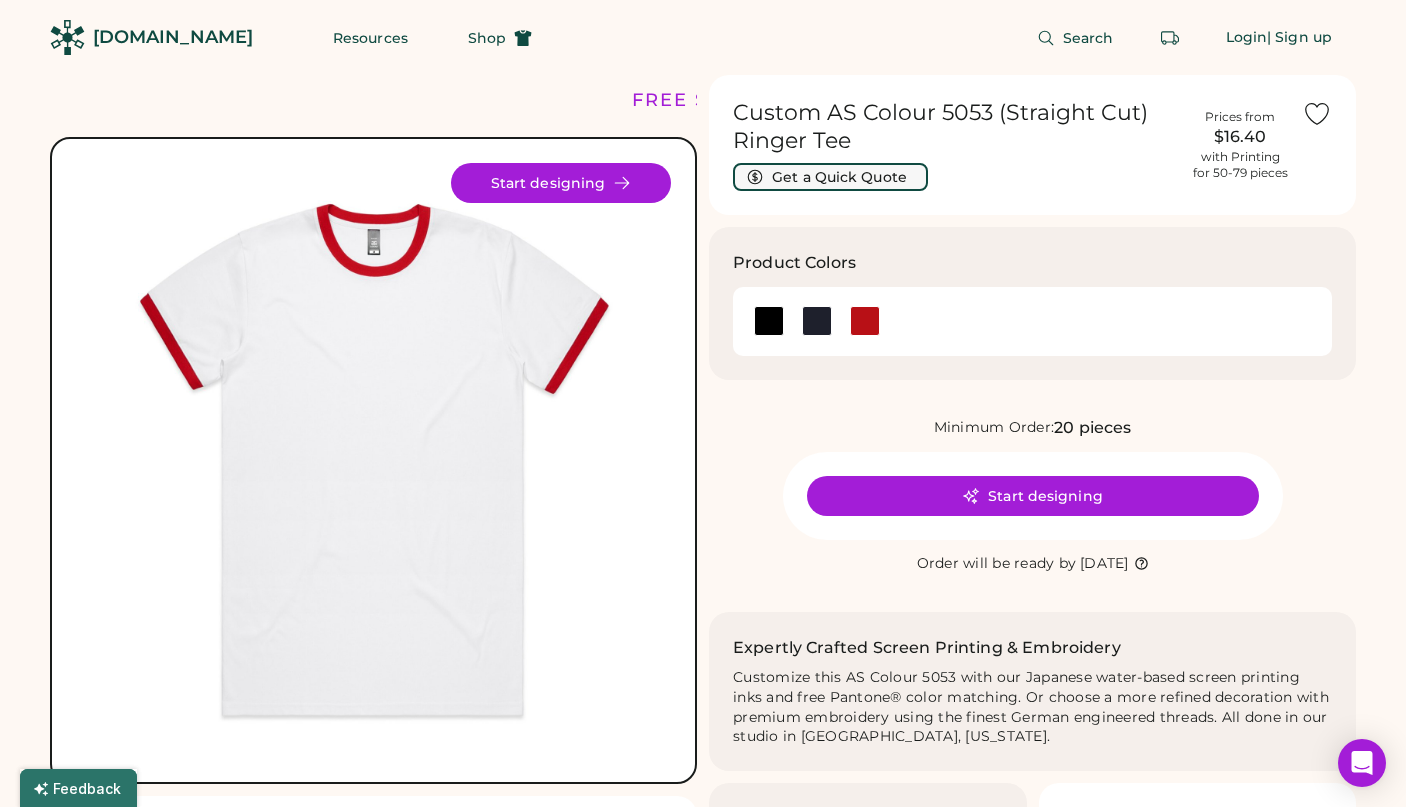 click on "Get a Quick Quote" at bounding box center (830, 177) 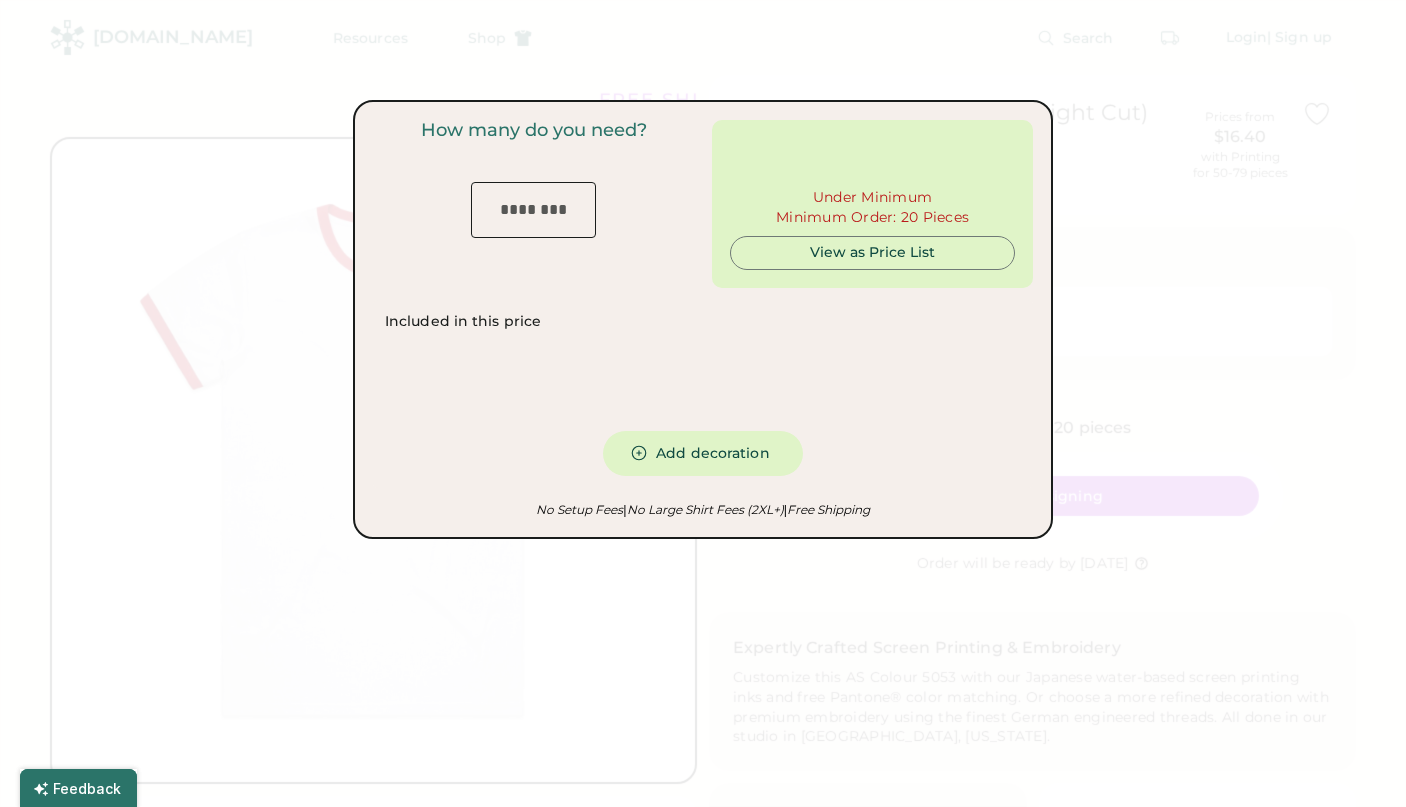 type on "***" 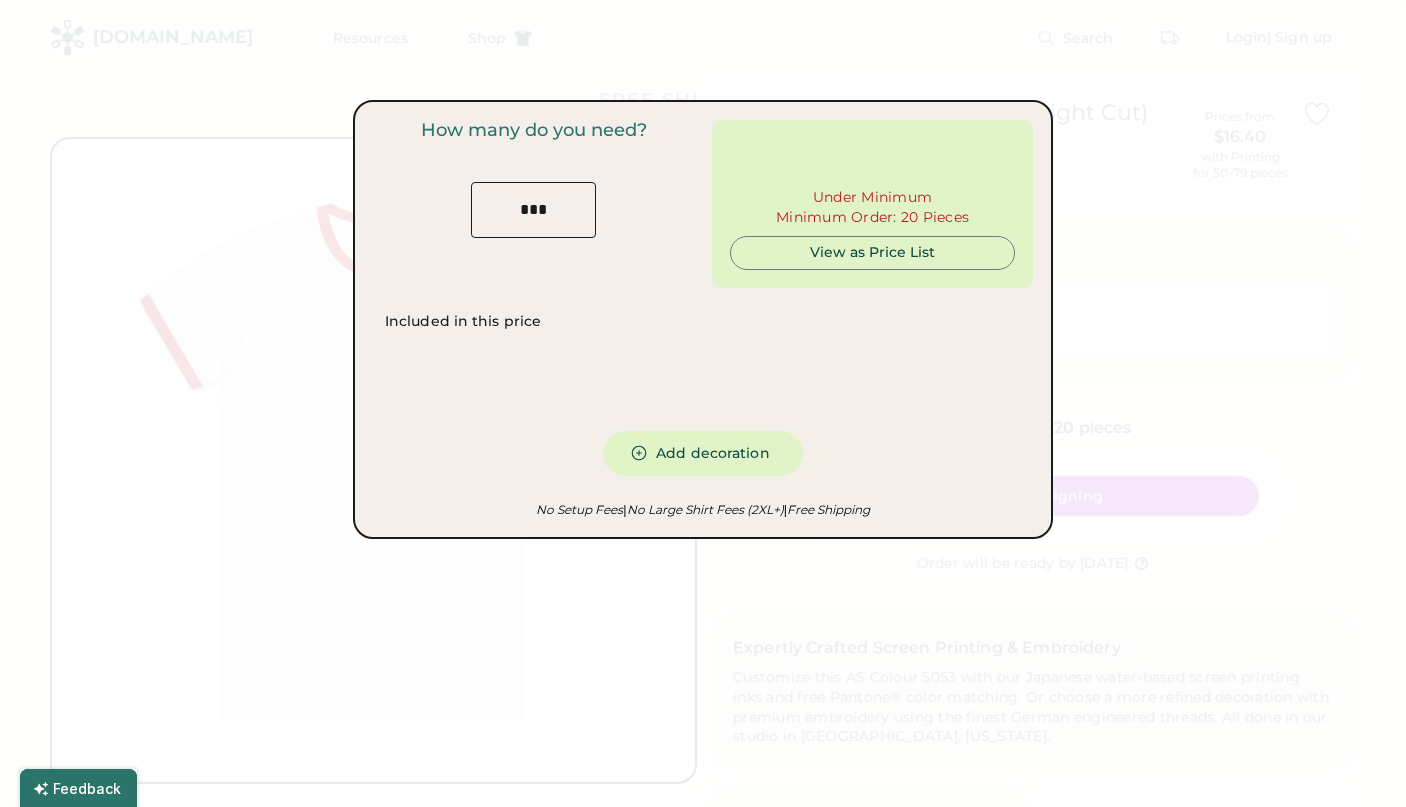 type on "******" 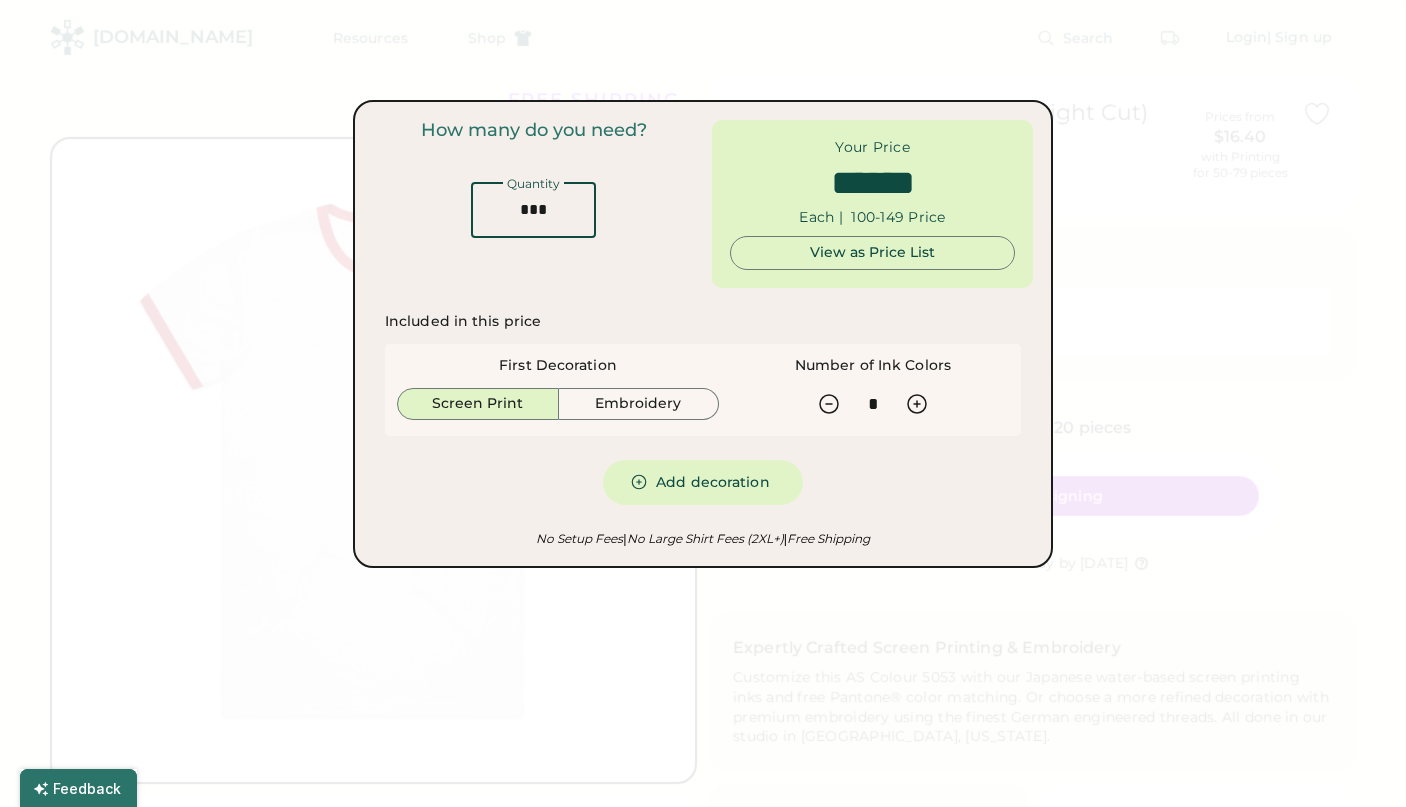 drag, startPoint x: 555, startPoint y: 219, endPoint x: 497, endPoint y: 211, distance: 58.549126 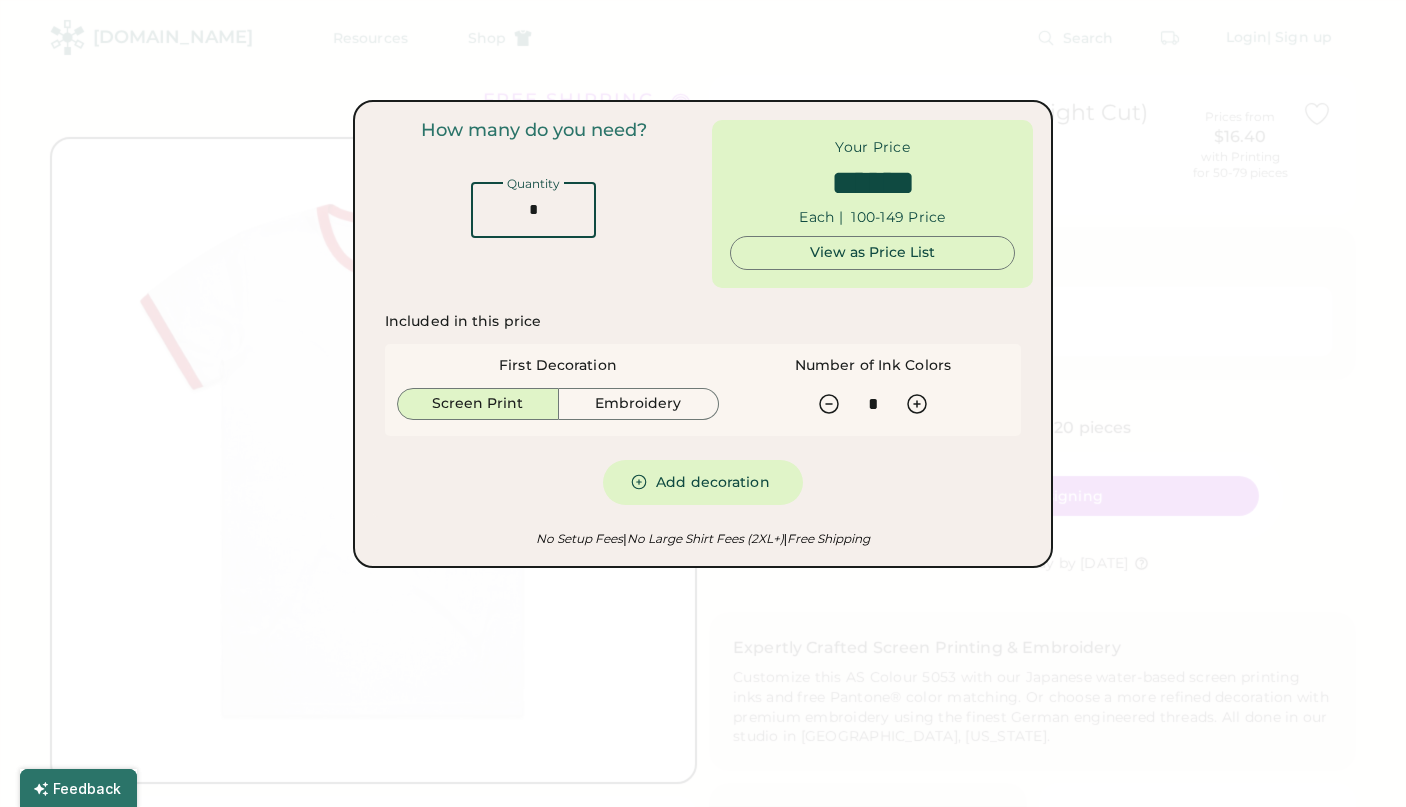 type on "**" 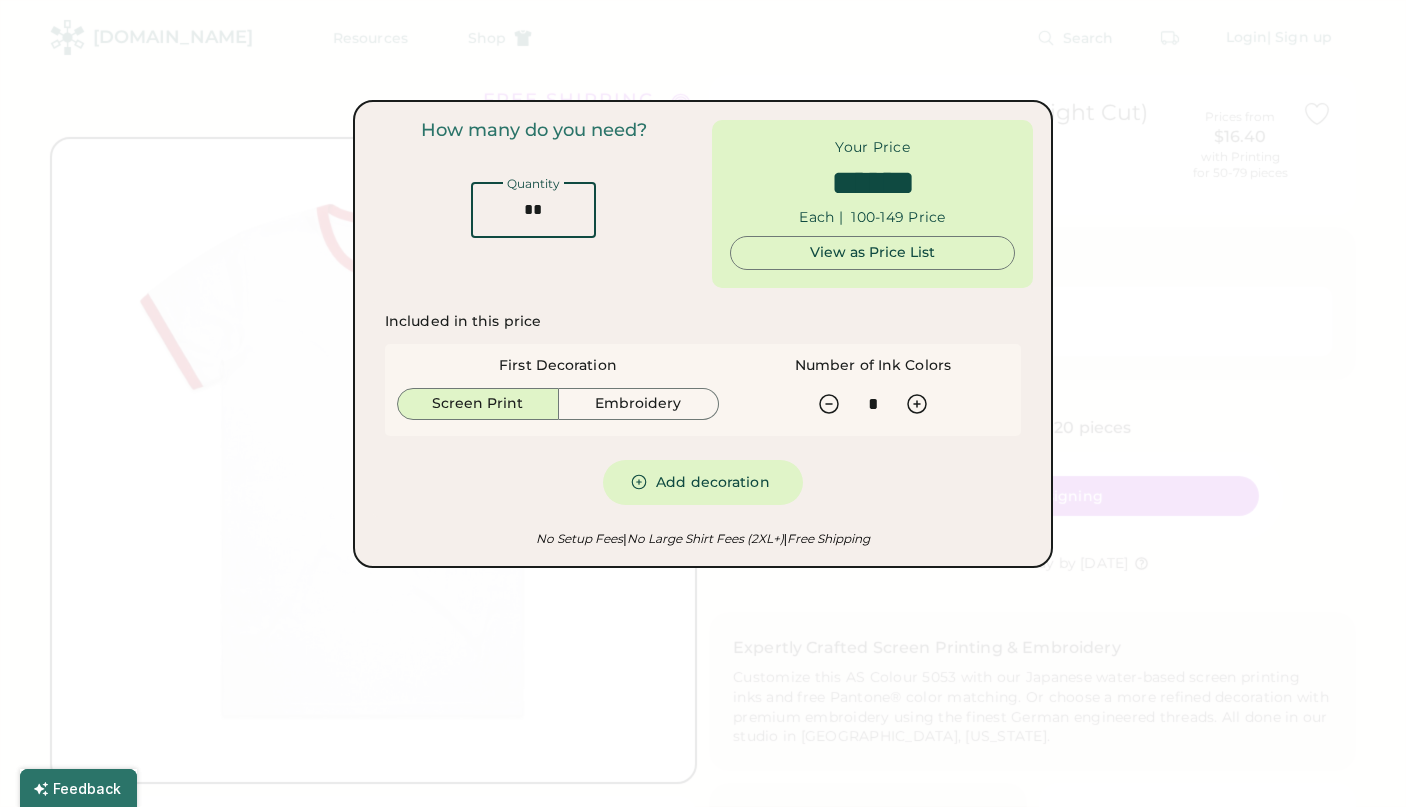 type on "******" 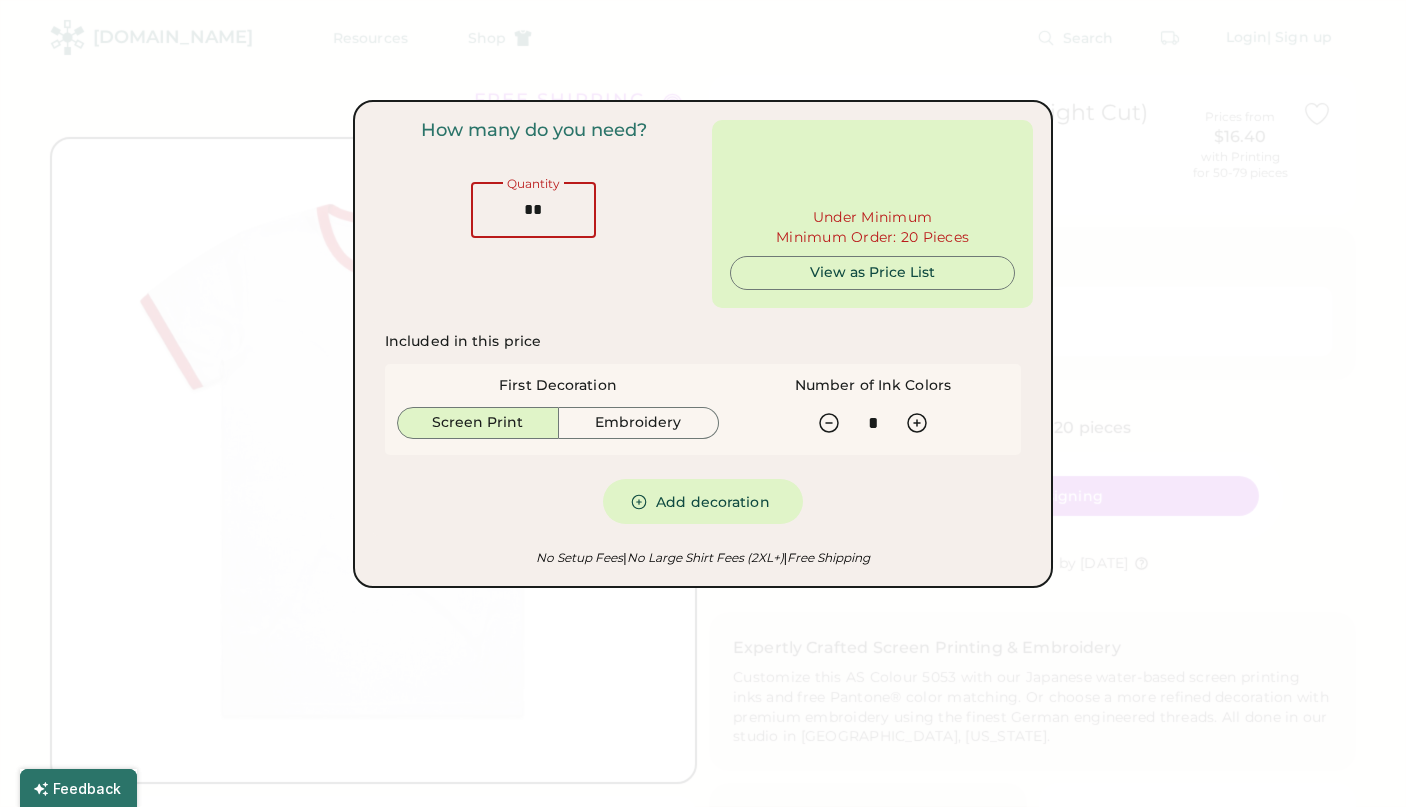 type on "***" 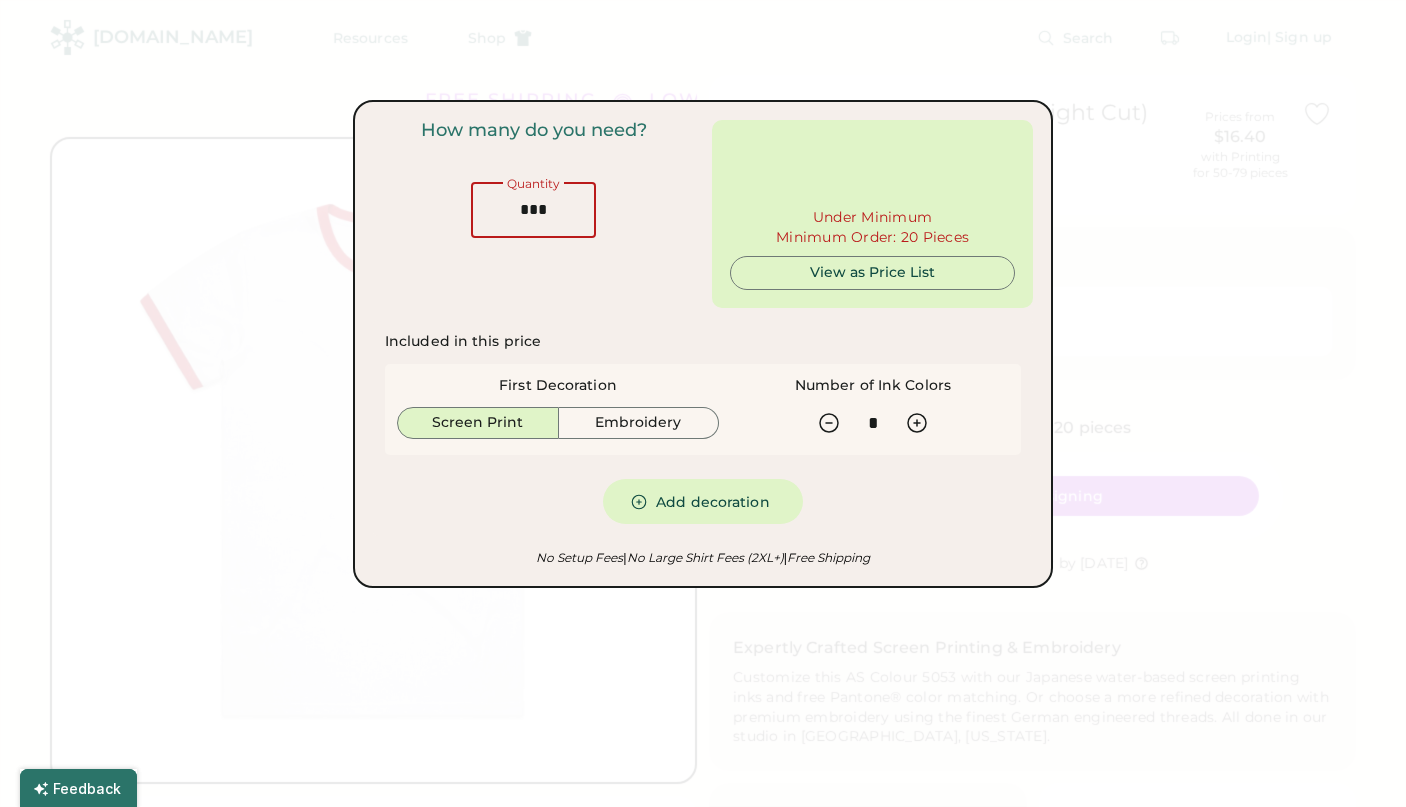 type on "******" 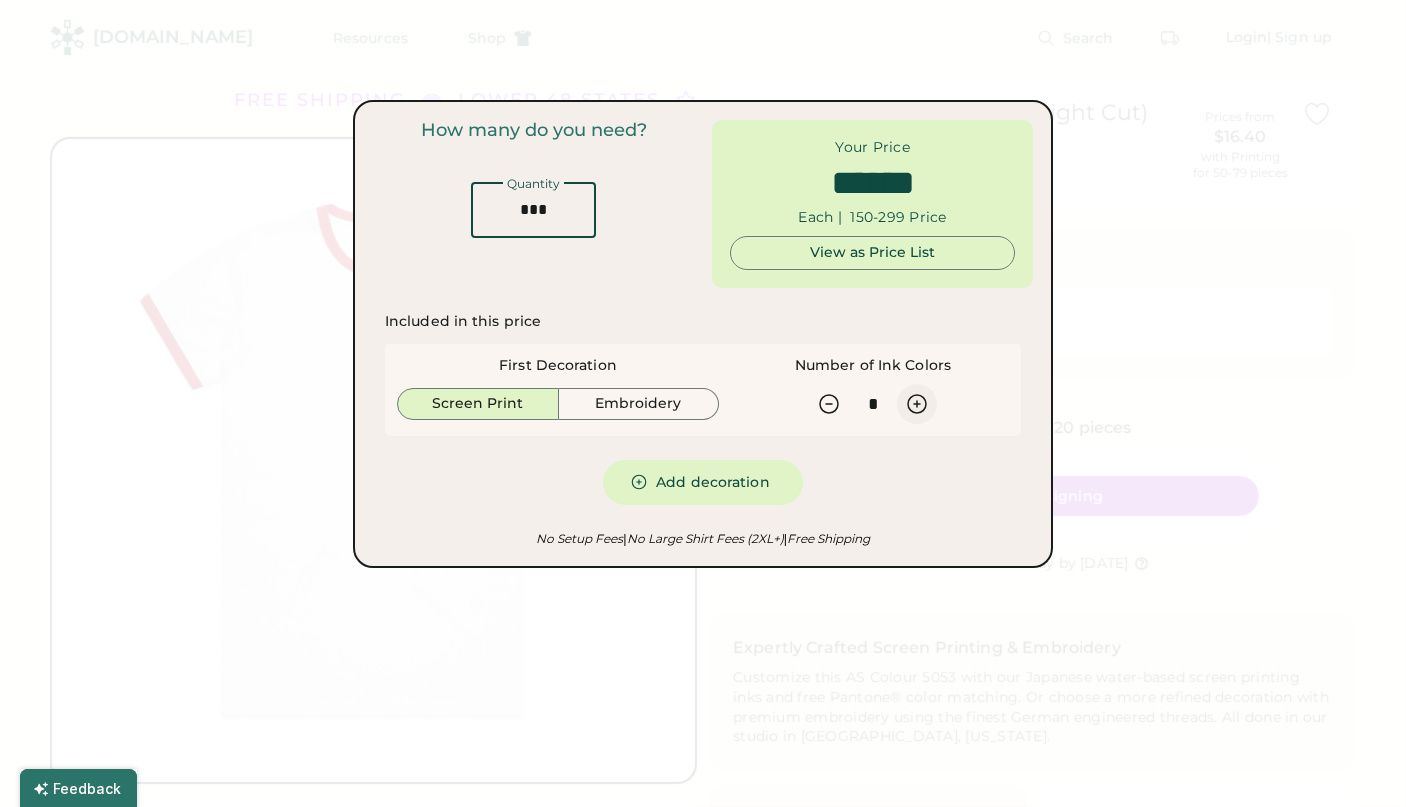 type on "***" 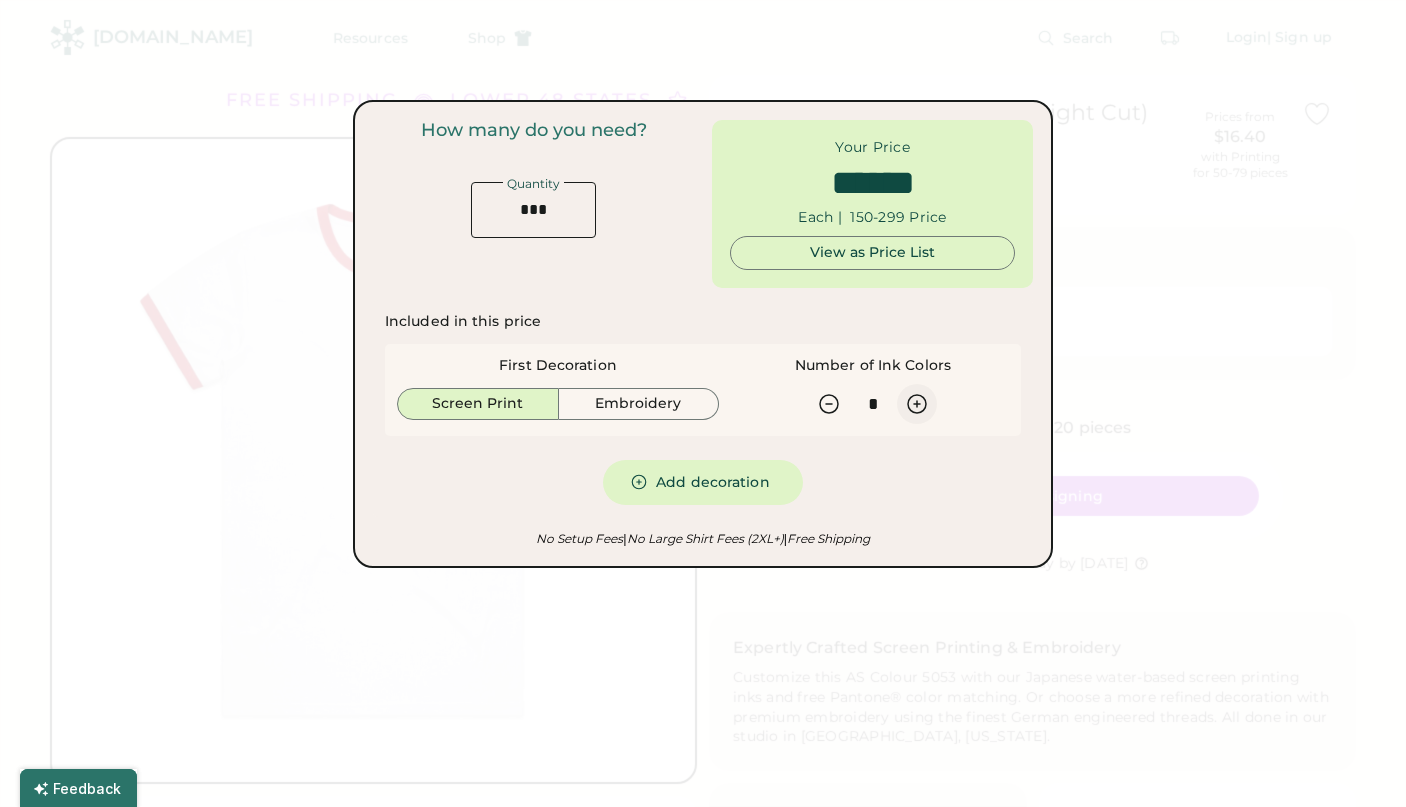 click 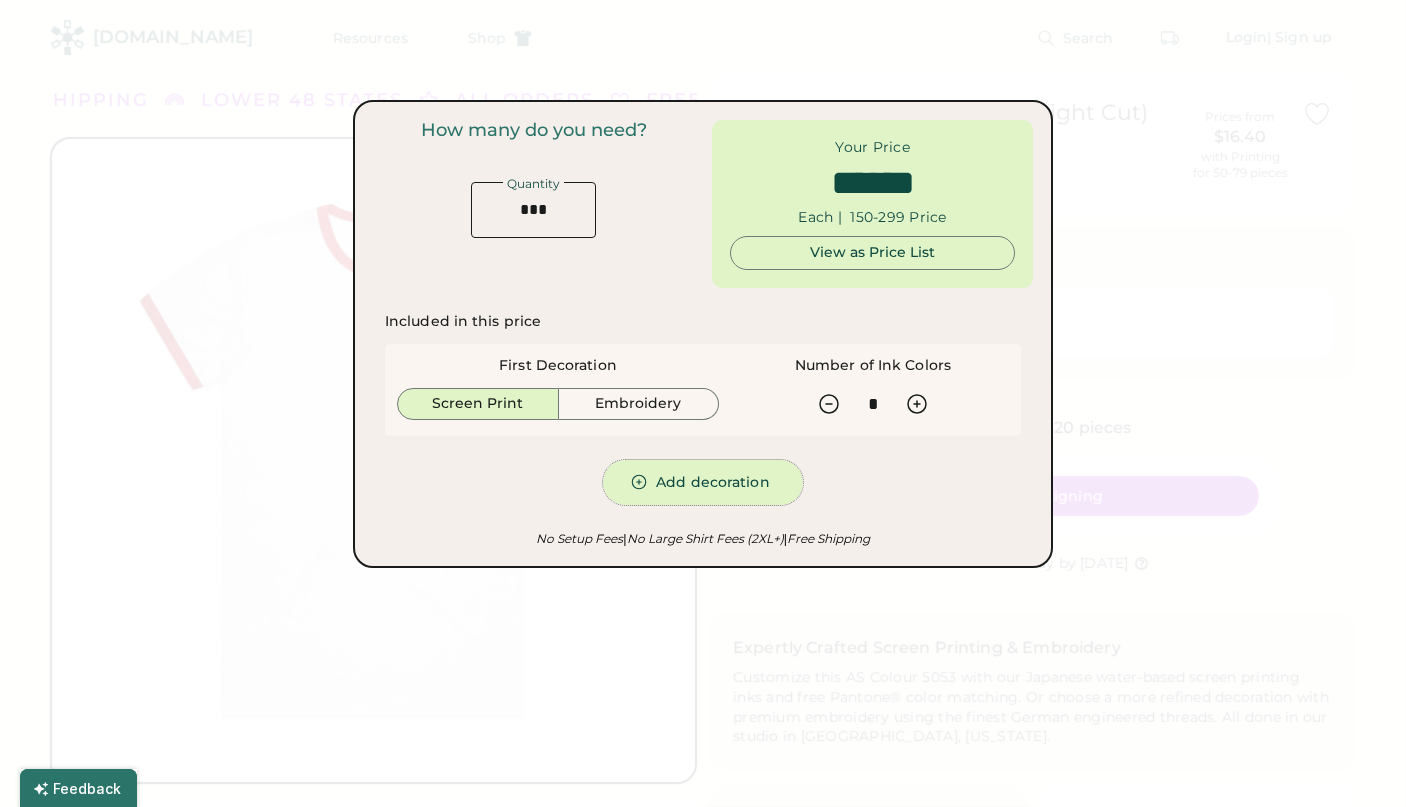 click on "Add decoration" at bounding box center [703, 482] 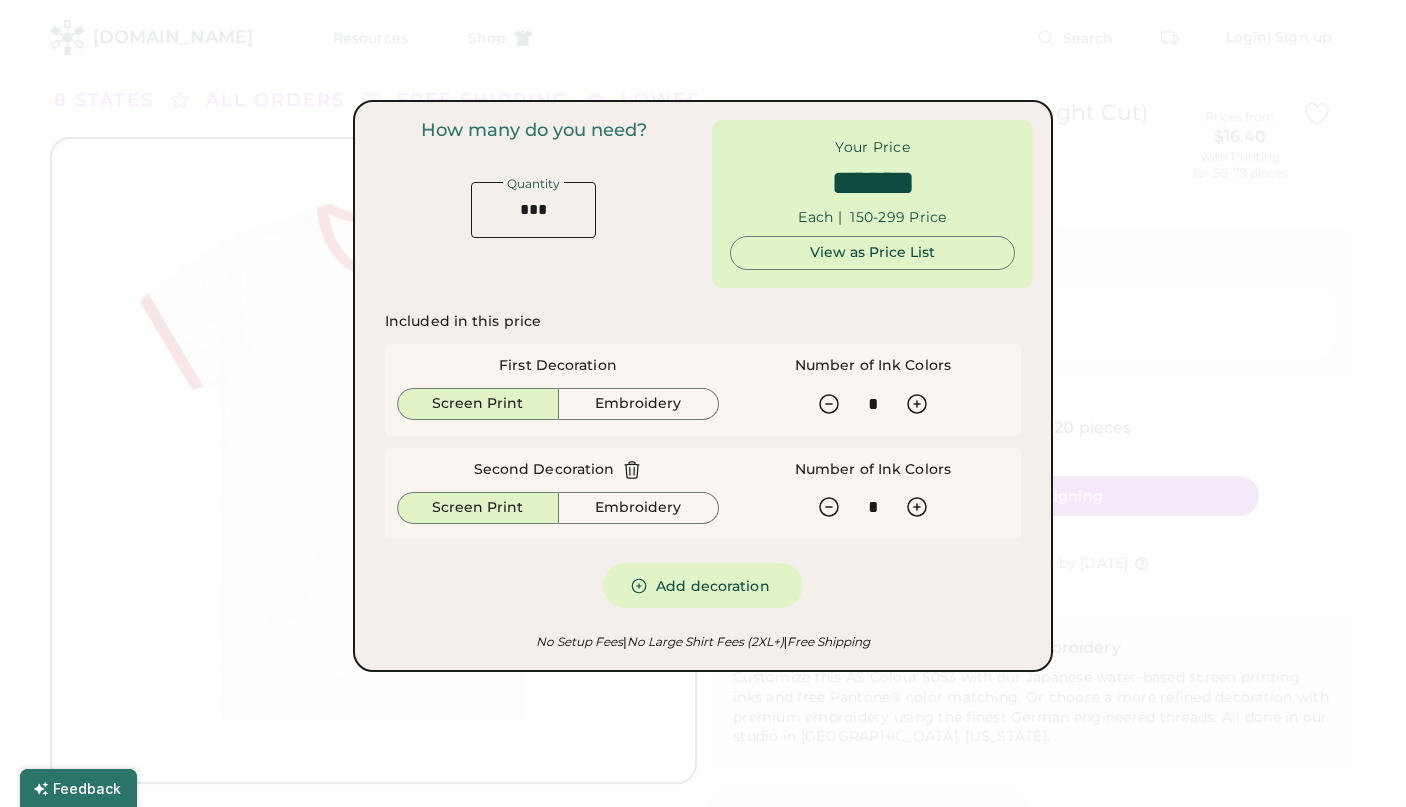 click 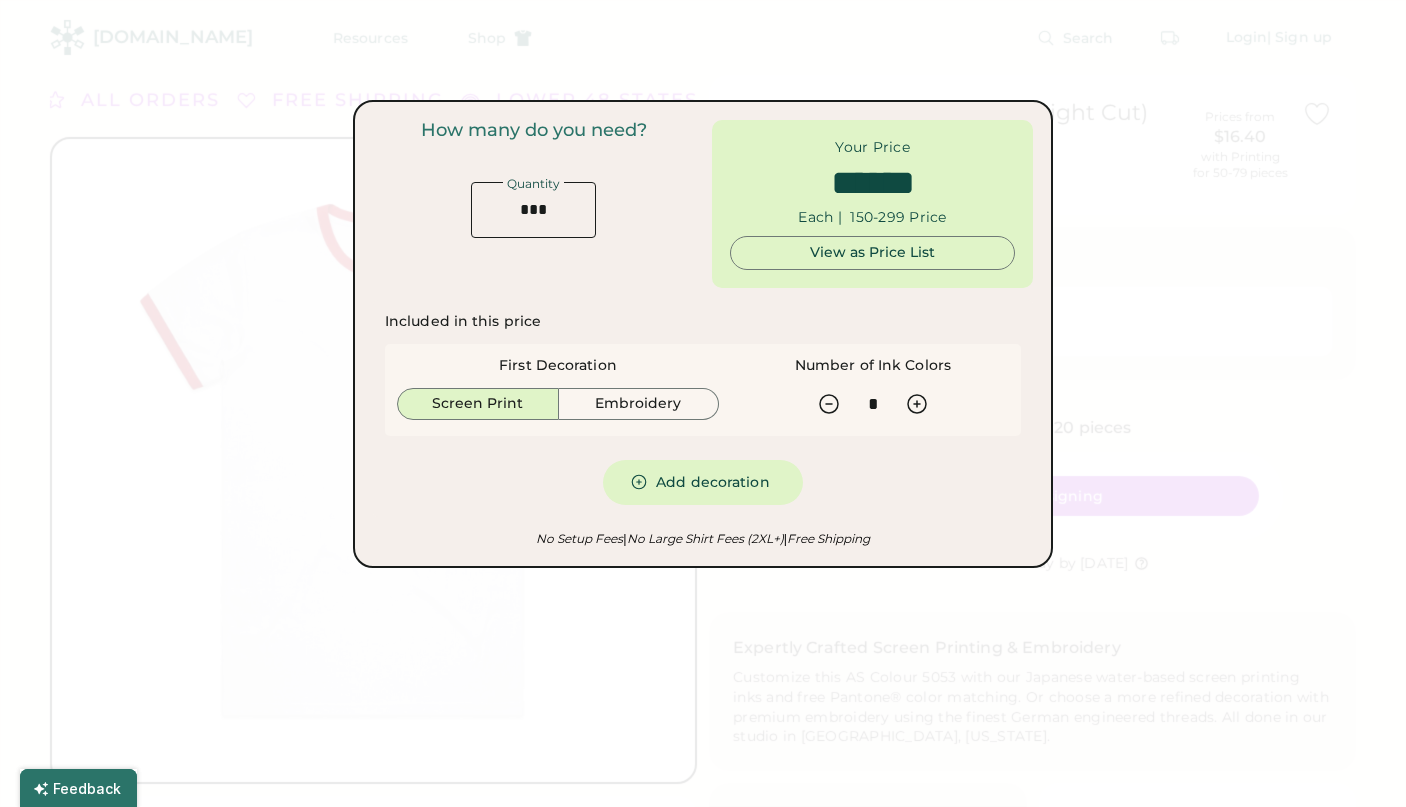 click on "View as Price List" at bounding box center [872, 253] 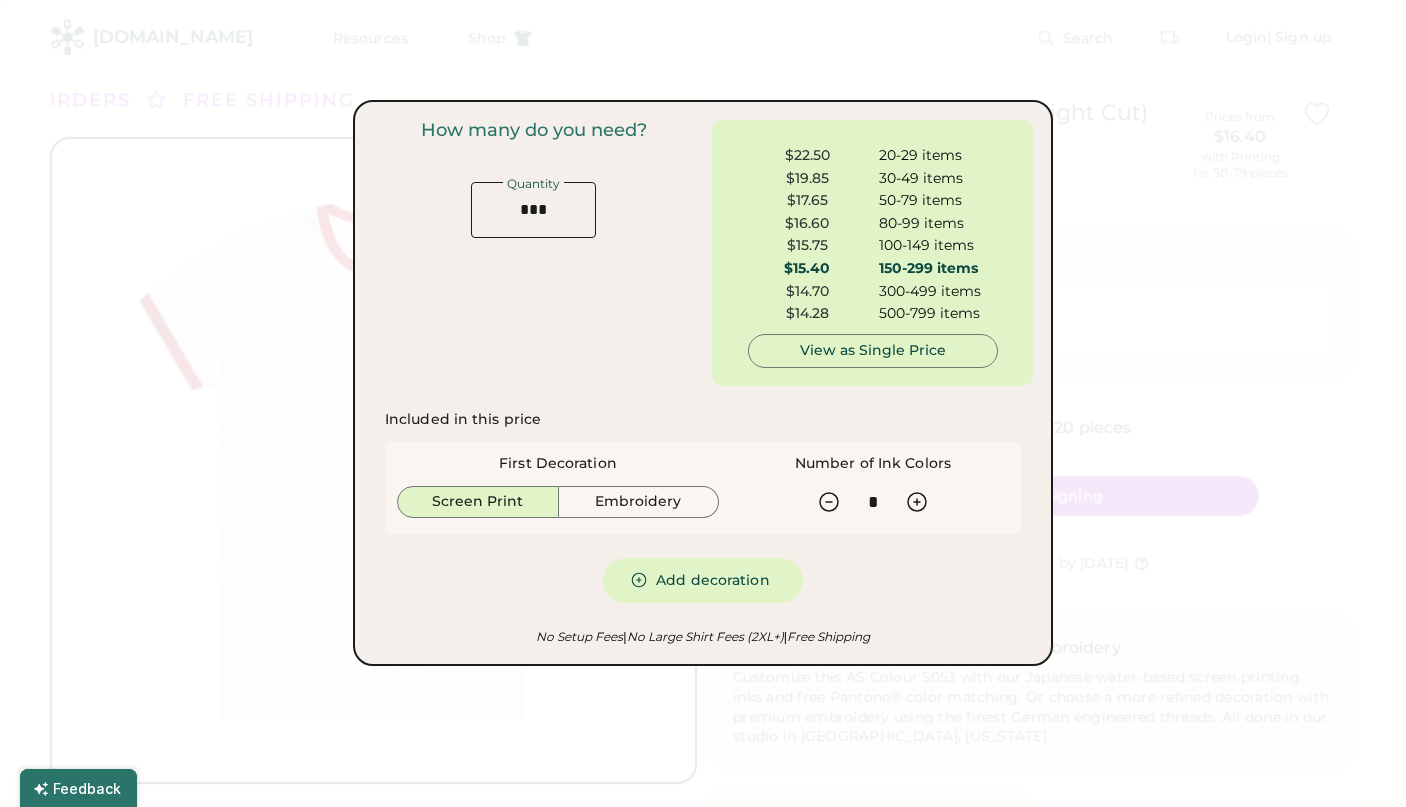 click at bounding box center [703, 403] 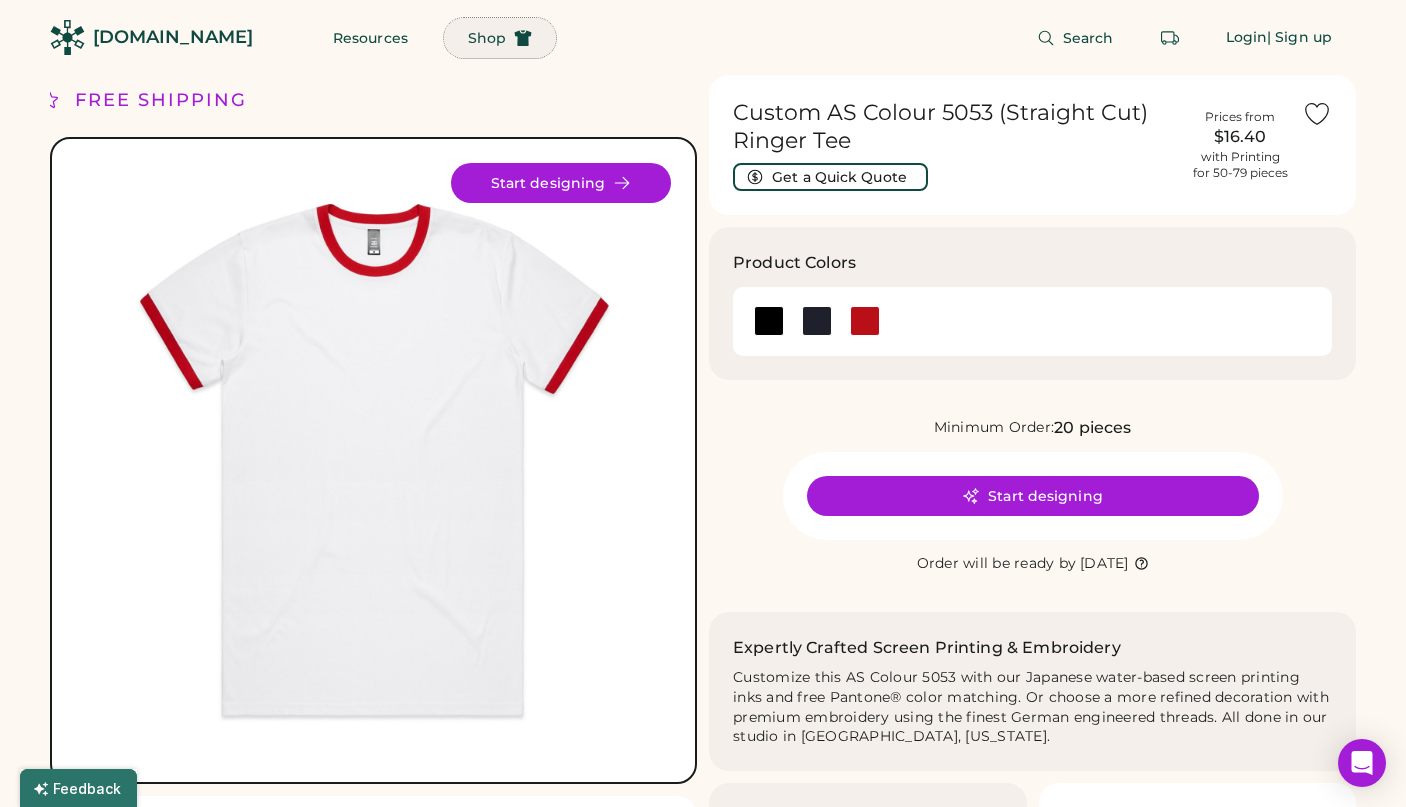 click on "Shop" at bounding box center [487, 38] 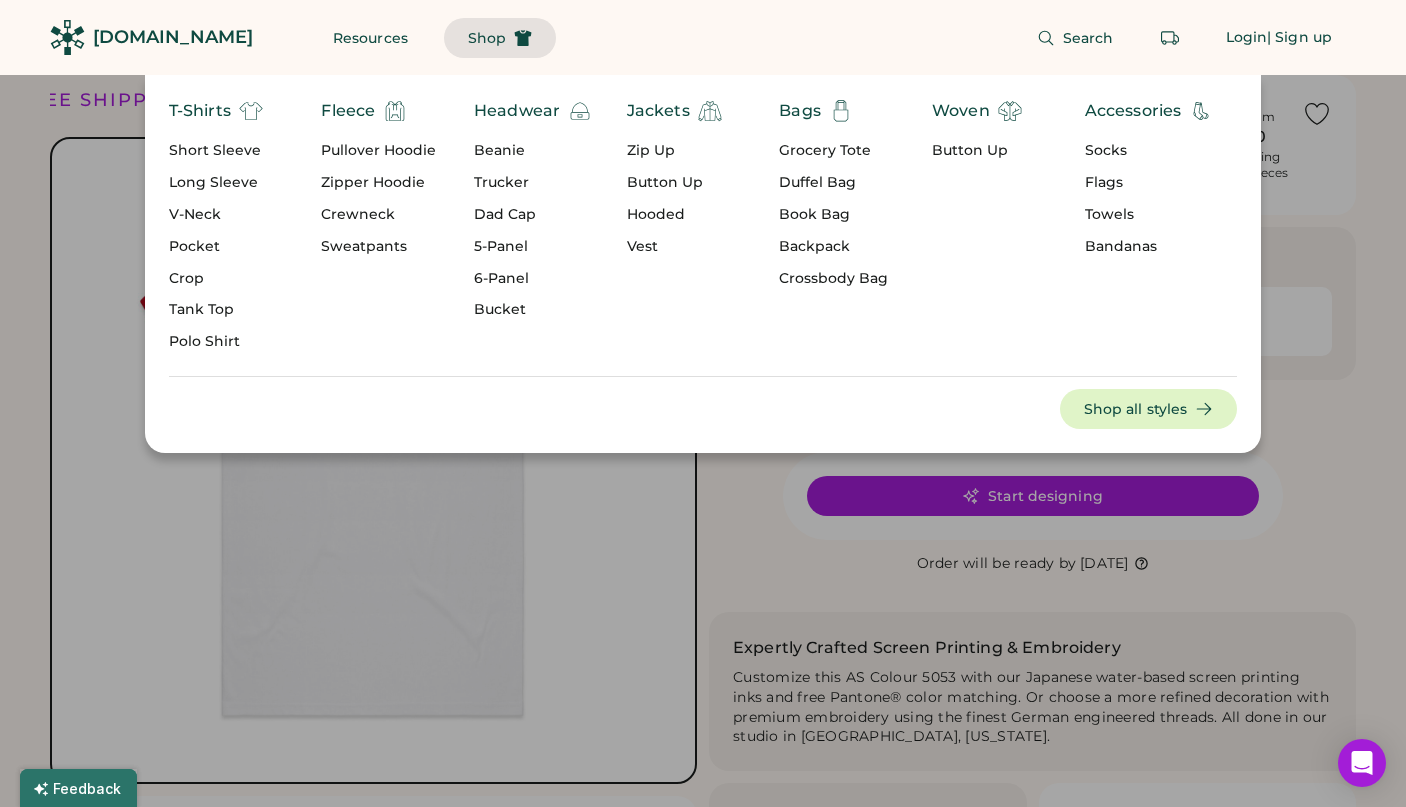 click on "Short Sleeve" at bounding box center (216, 151) 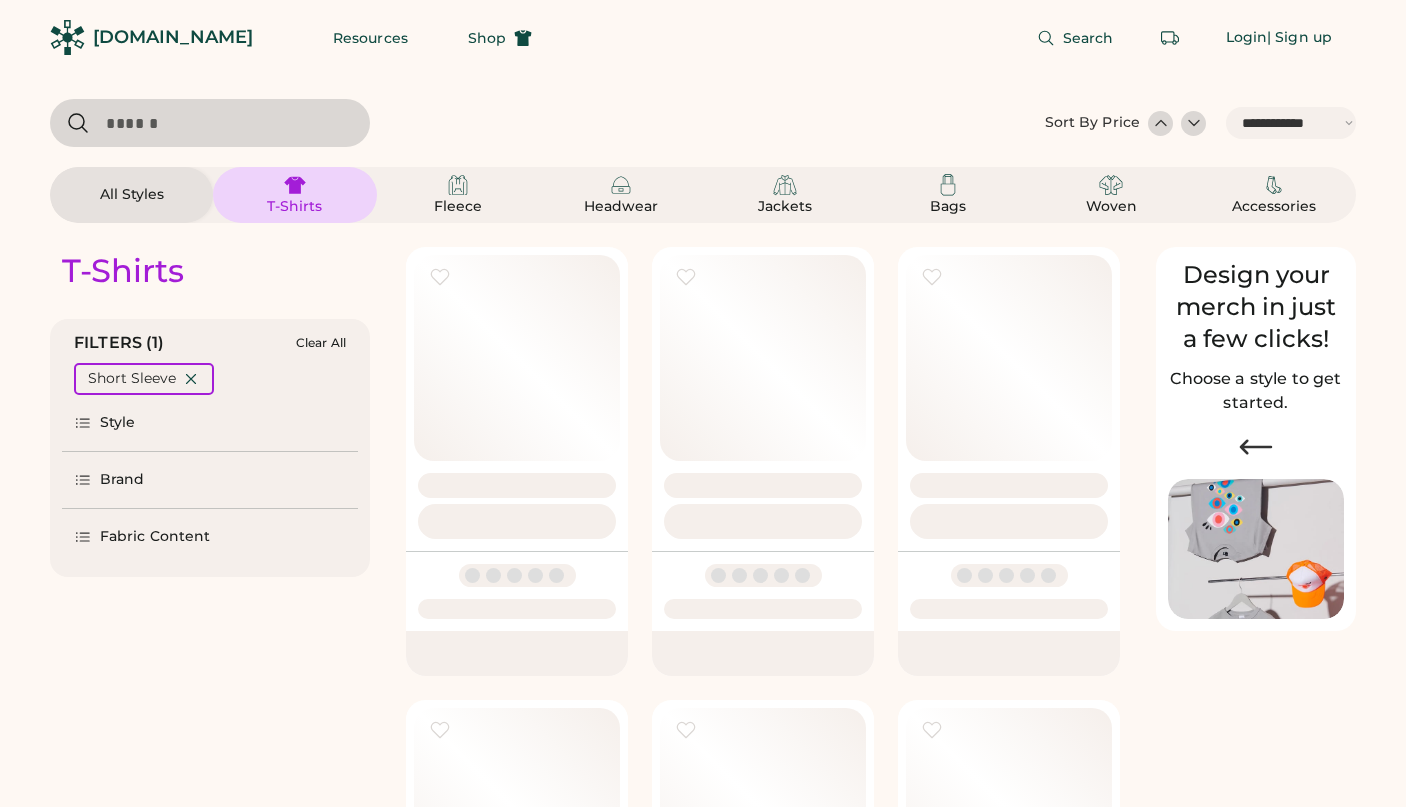 select on "*****" 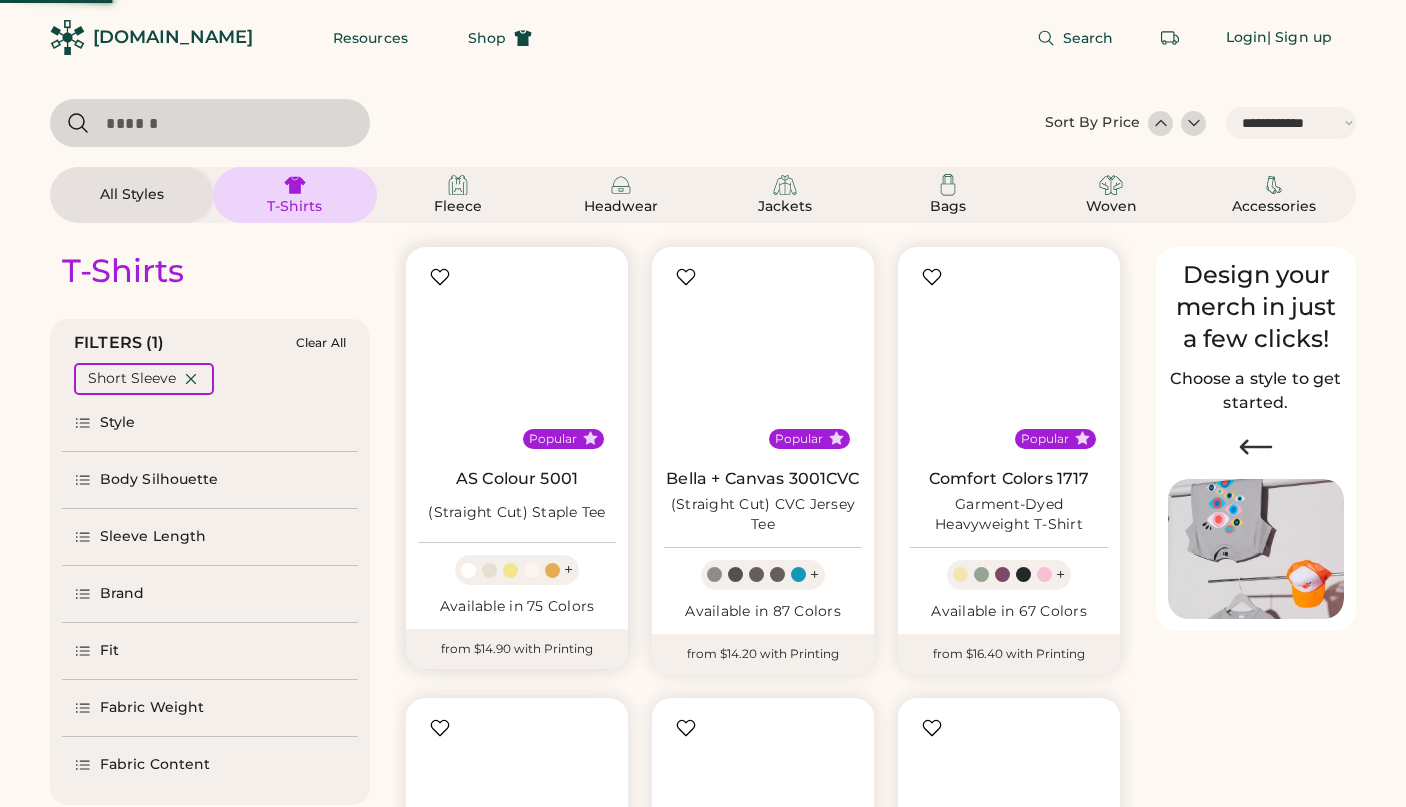scroll, scrollTop: 0, scrollLeft: 0, axis: both 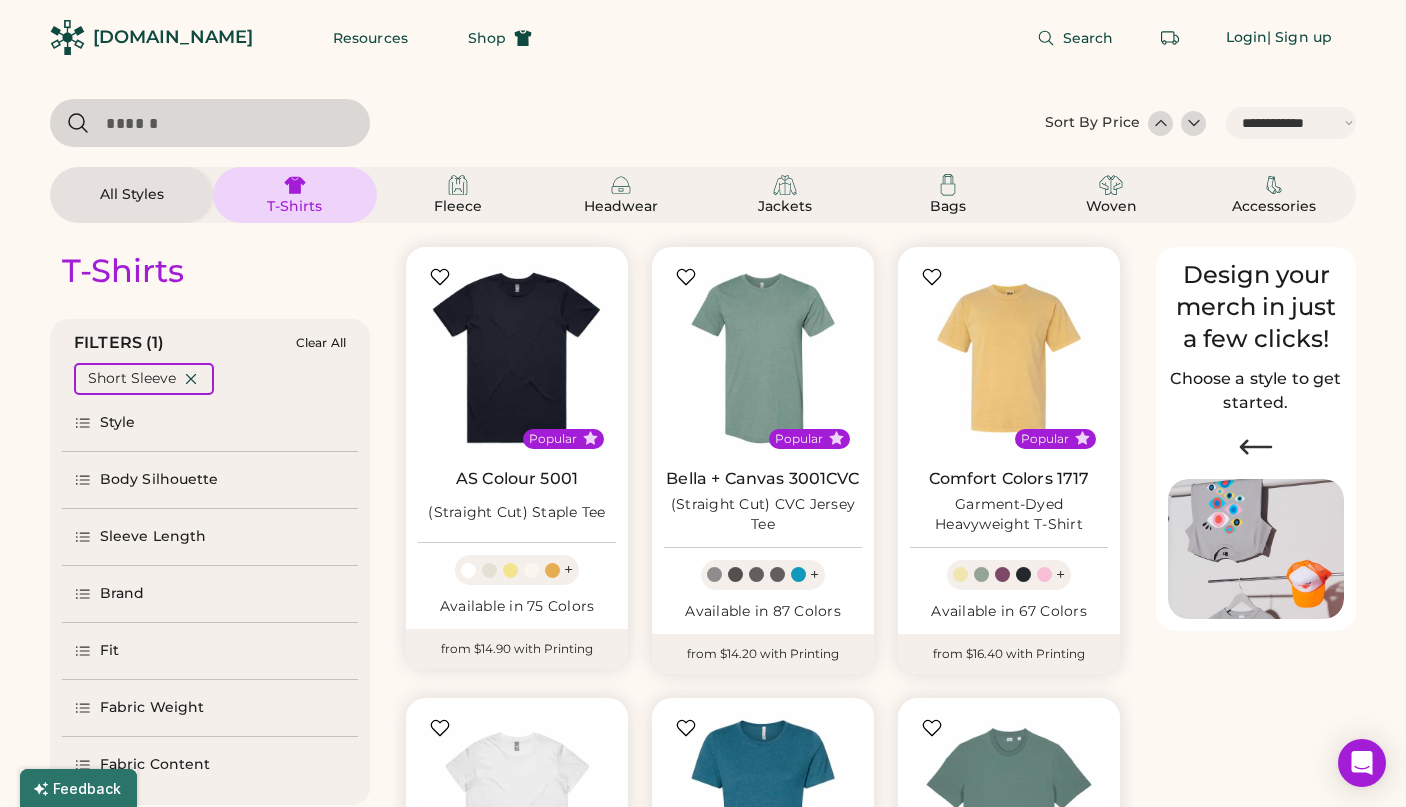 click at bounding box center (1194, 123) 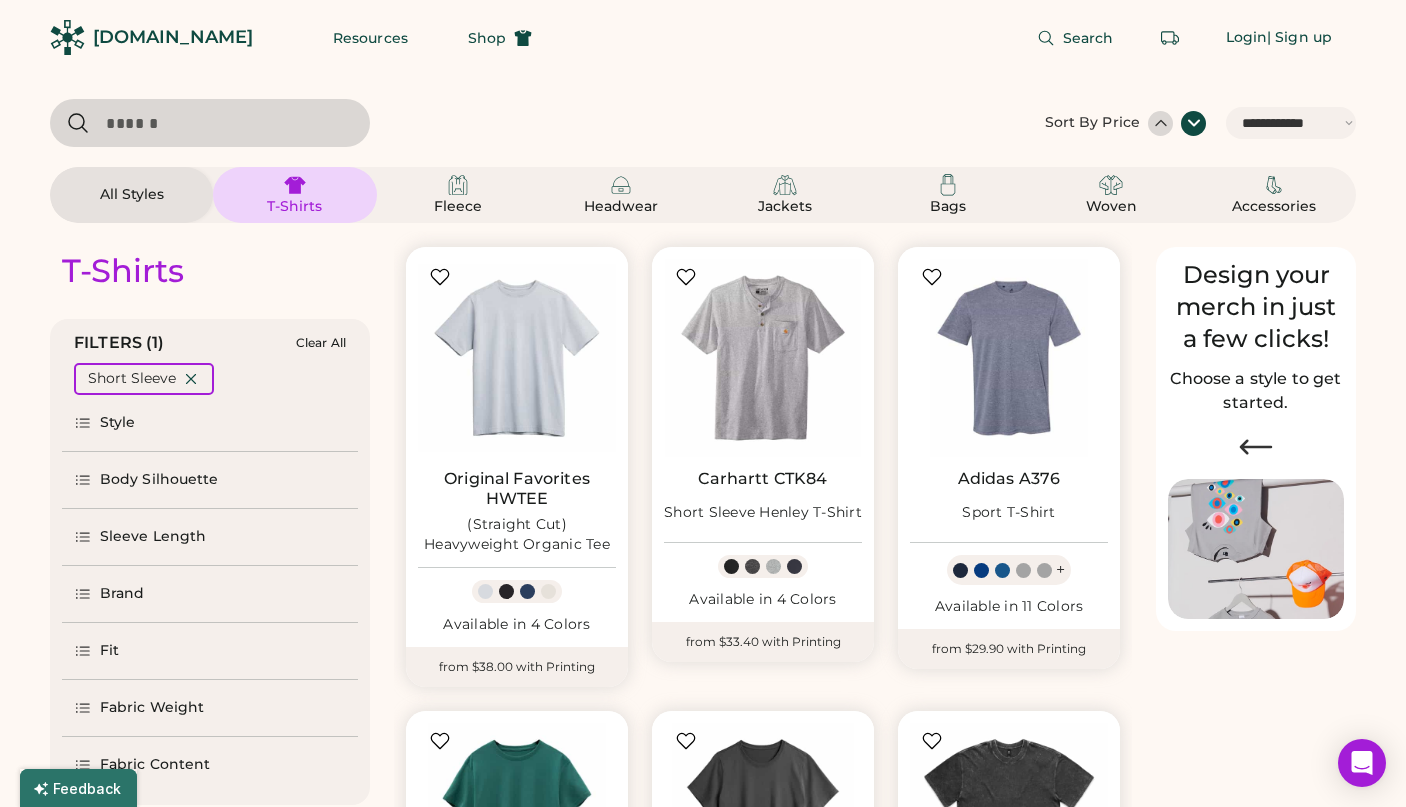 click at bounding box center [1161, 123] 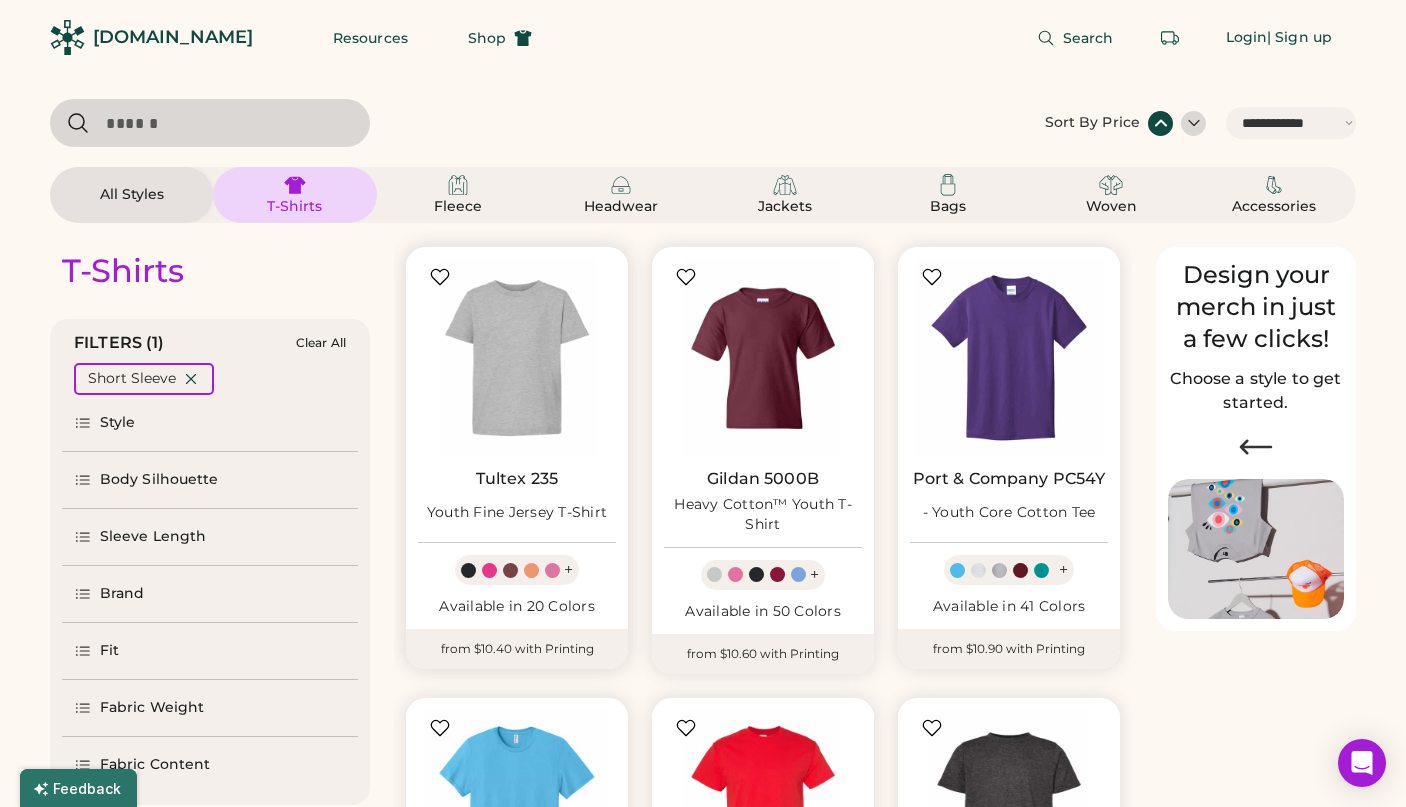 click on "Tultex 235" at bounding box center [517, 479] 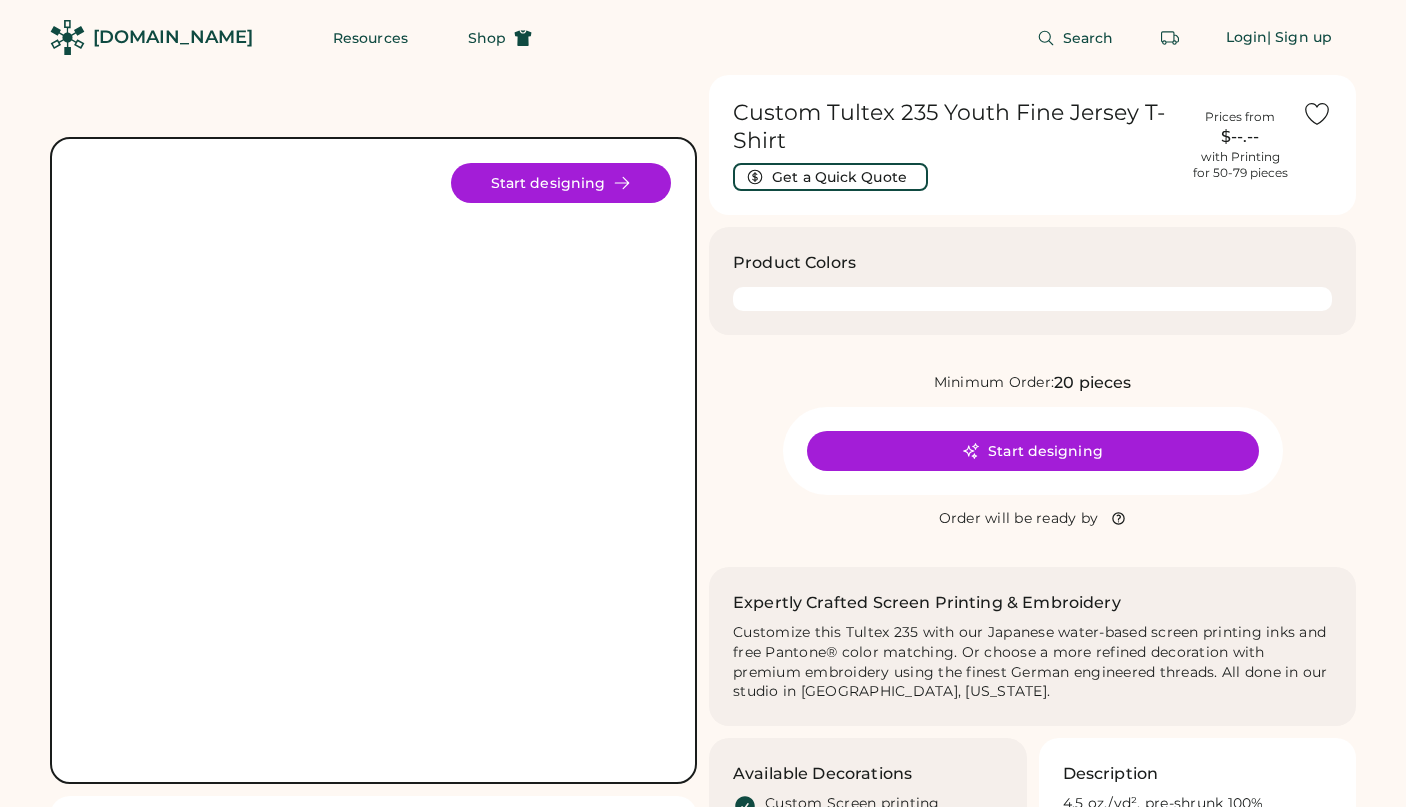 scroll, scrollTop: 0, scrollLeft: 0, axis: both 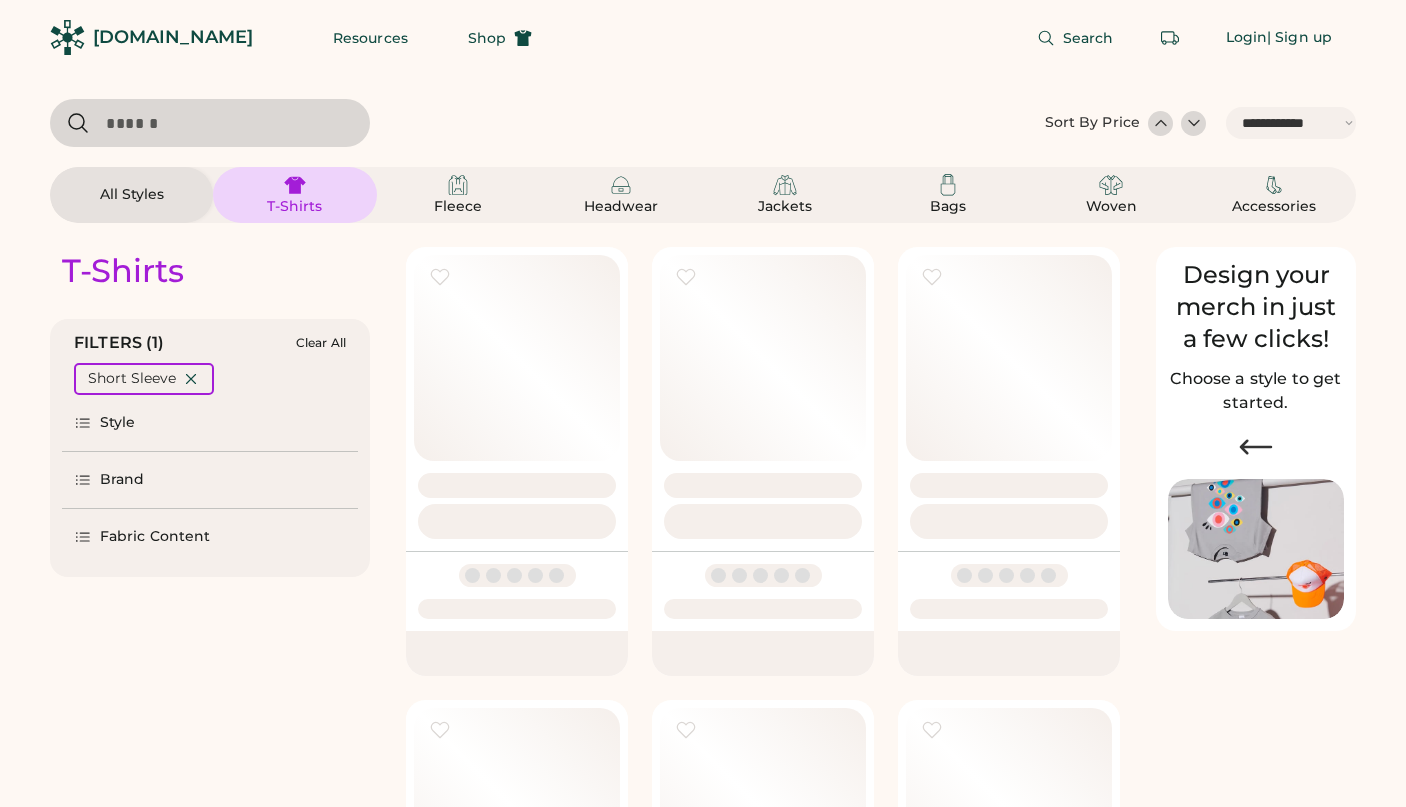 select on "*****" 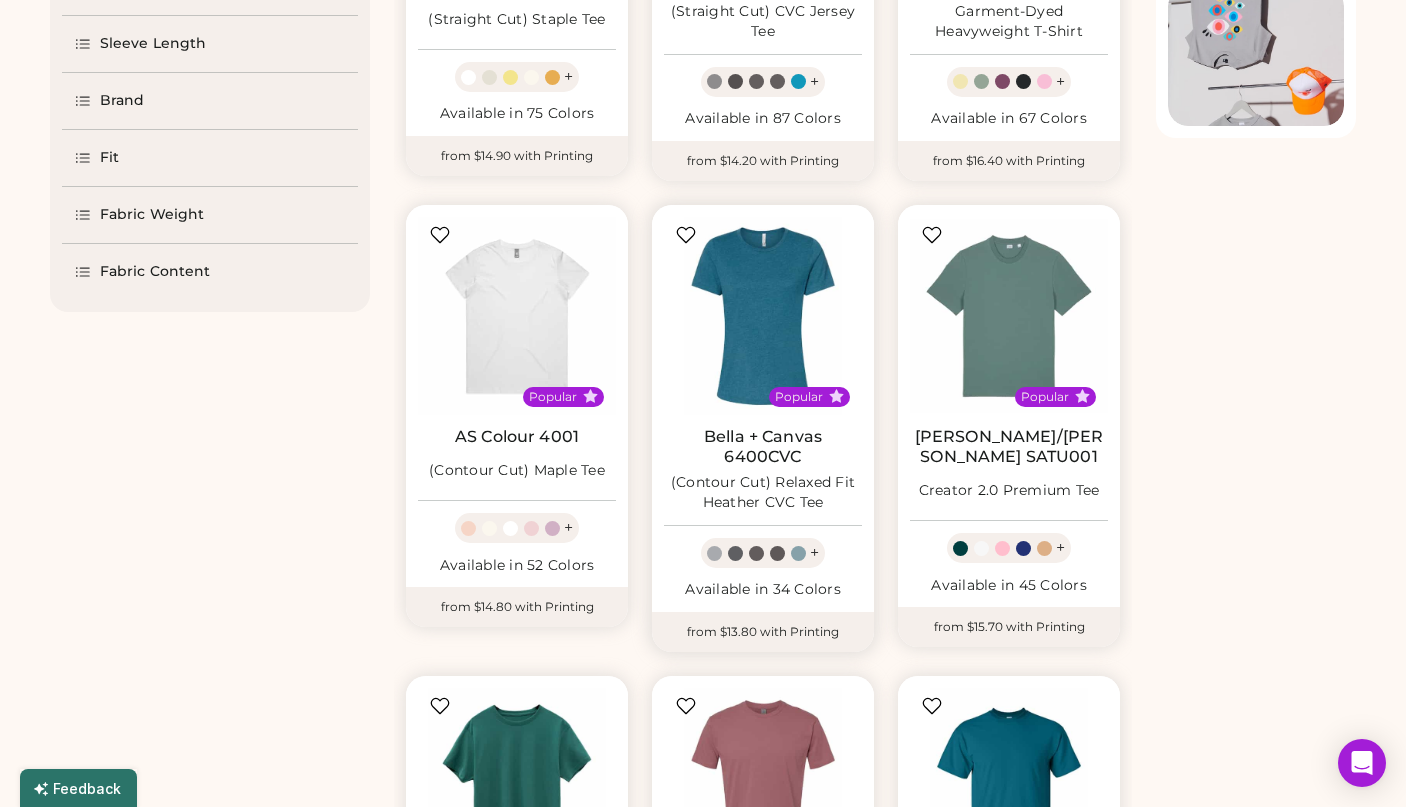 scroll, scrollTop: 0, scrollLeft: 0, axis: both 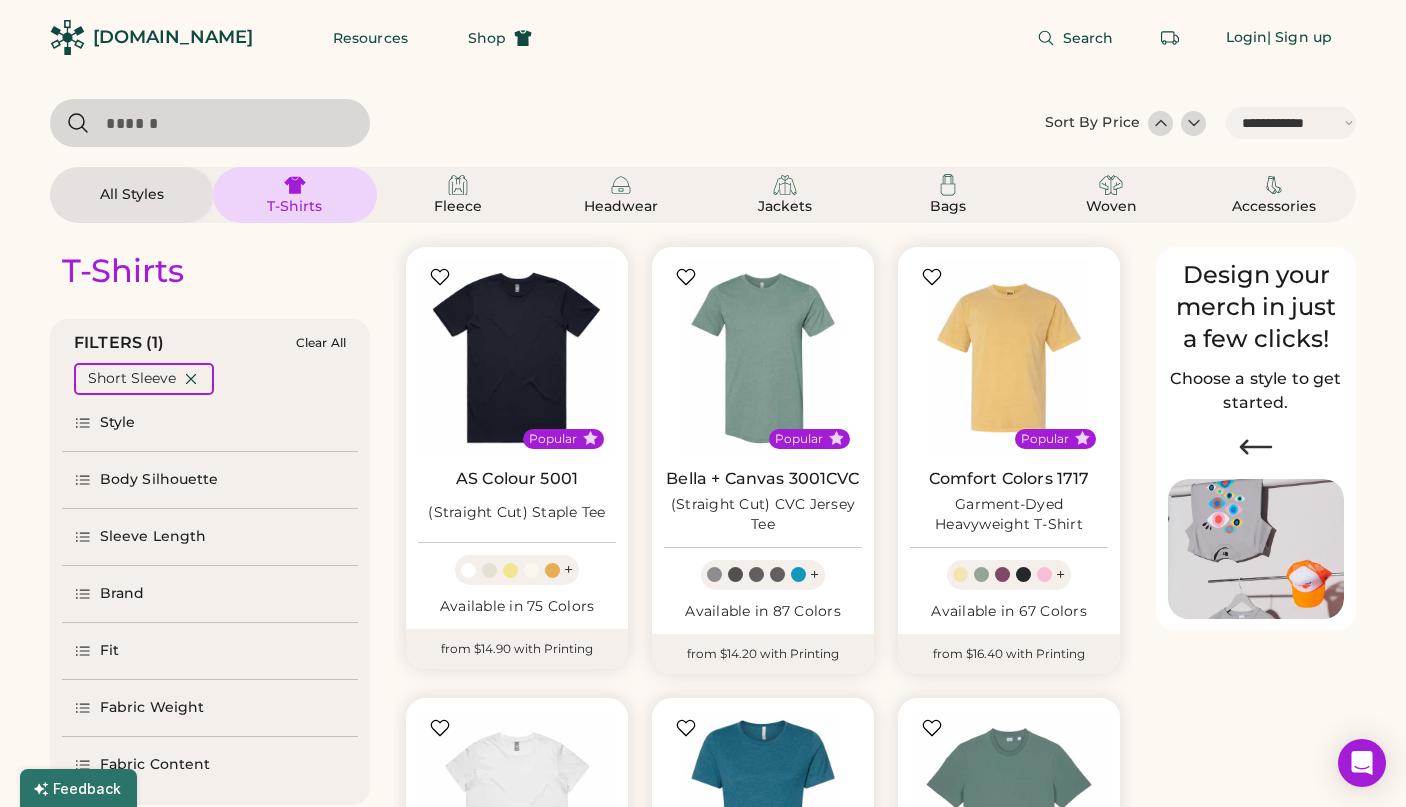 click on "[DOMAIN_NAME]" 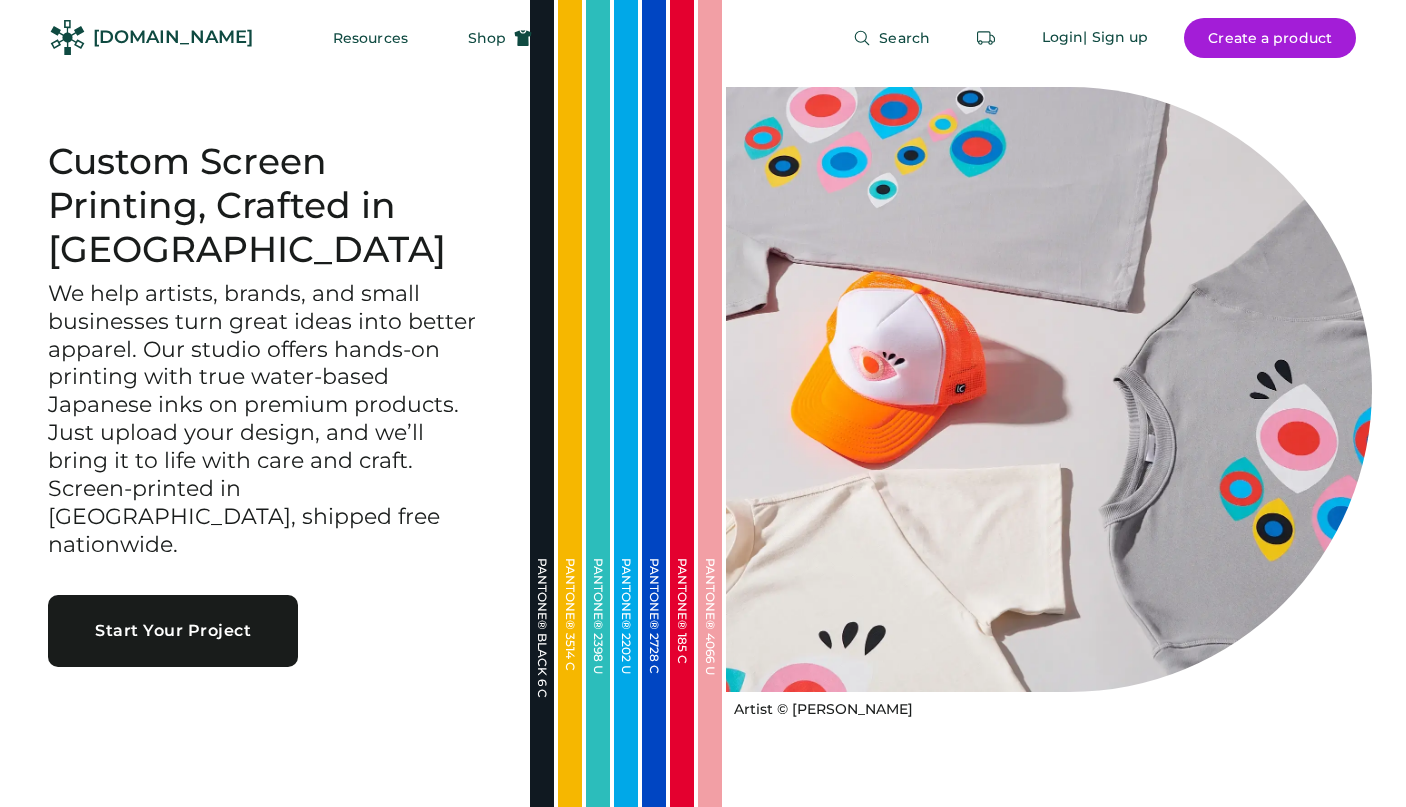 scroll, scrollTop: 0, scrollLeft: 0, axis: both 